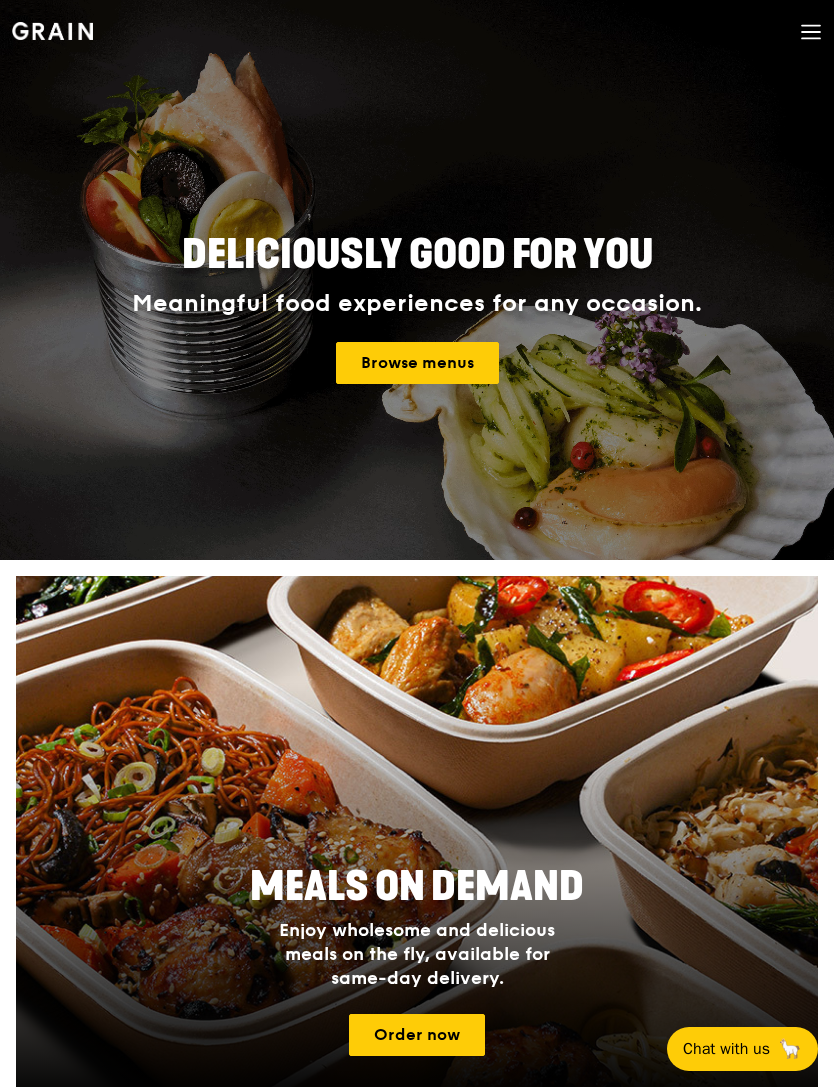 scroll, scrollTop: 0, scrollLeft: 0, axis: both 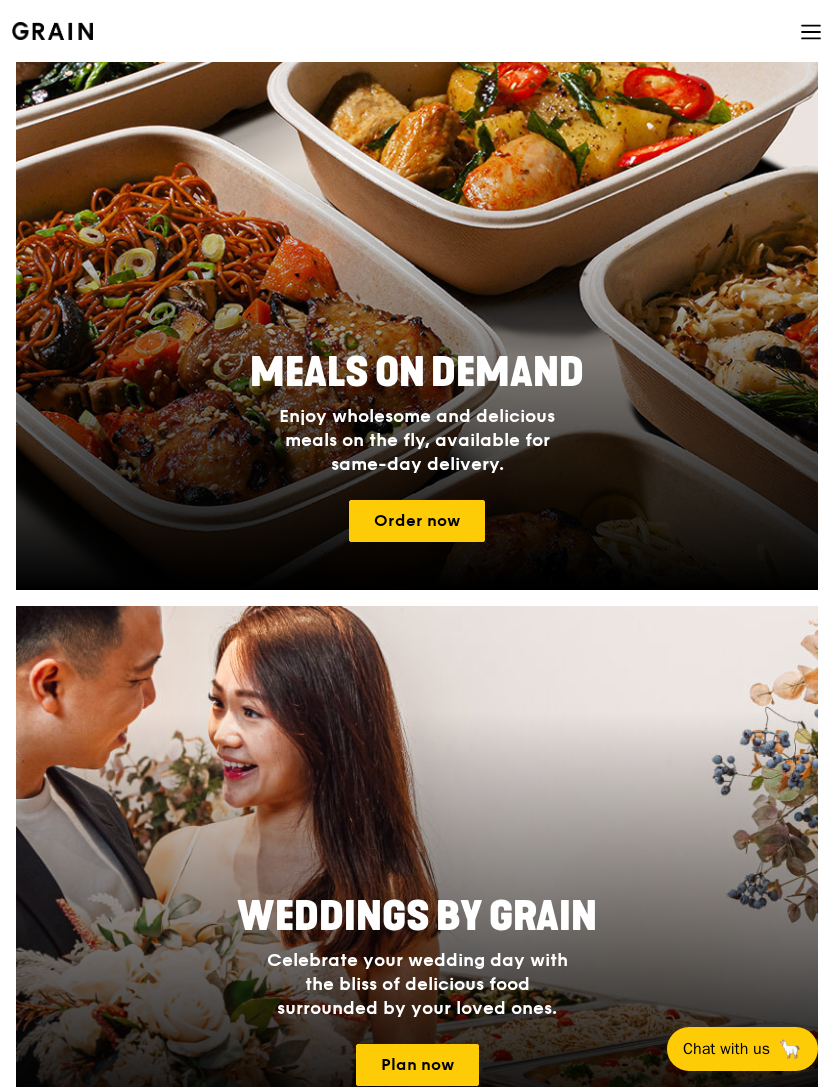 click on "Order now" at bounding box center [417, 521] 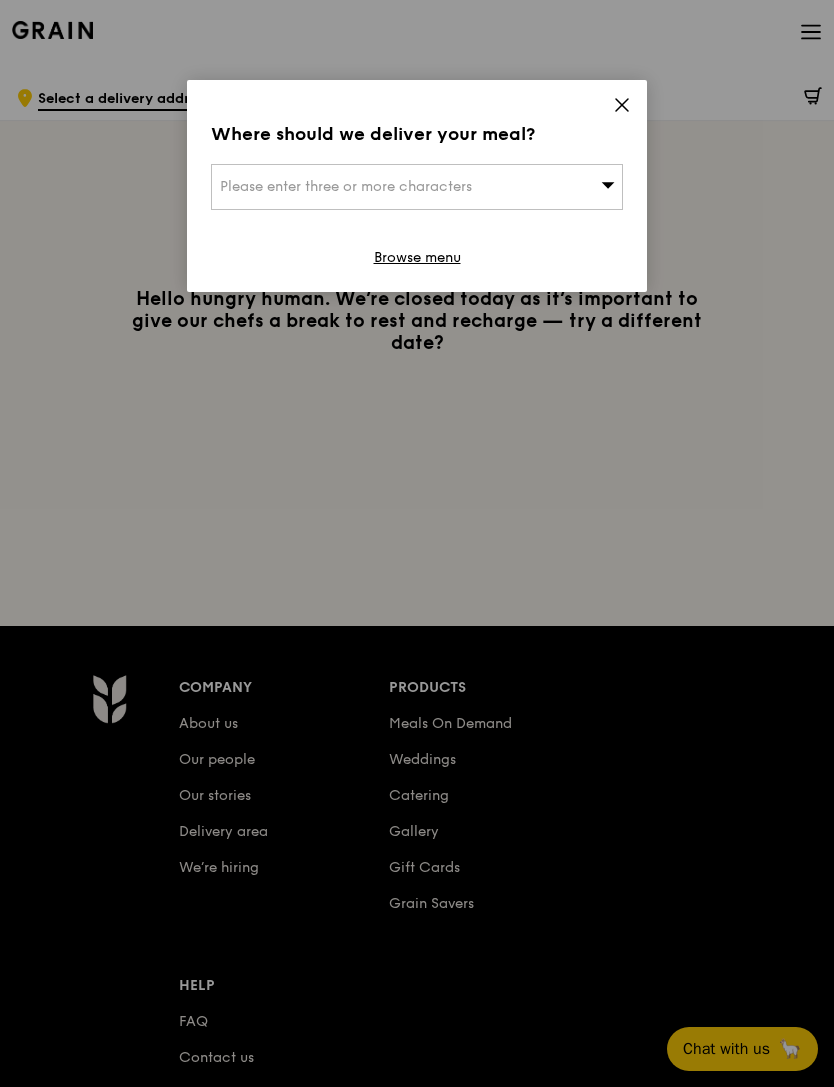 click on "Please enter three or more characters" at bounding box center [346, 186] 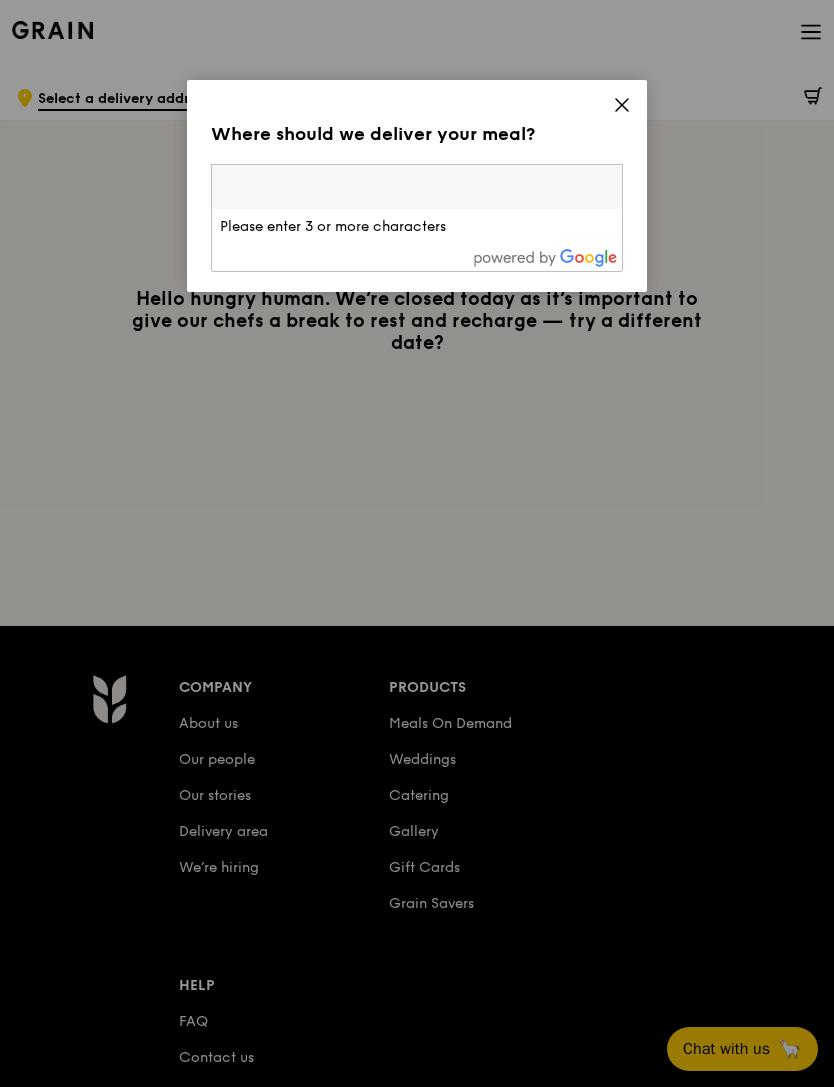 click on "Please enter 3 or more characters" at bounding box center (417, 227) 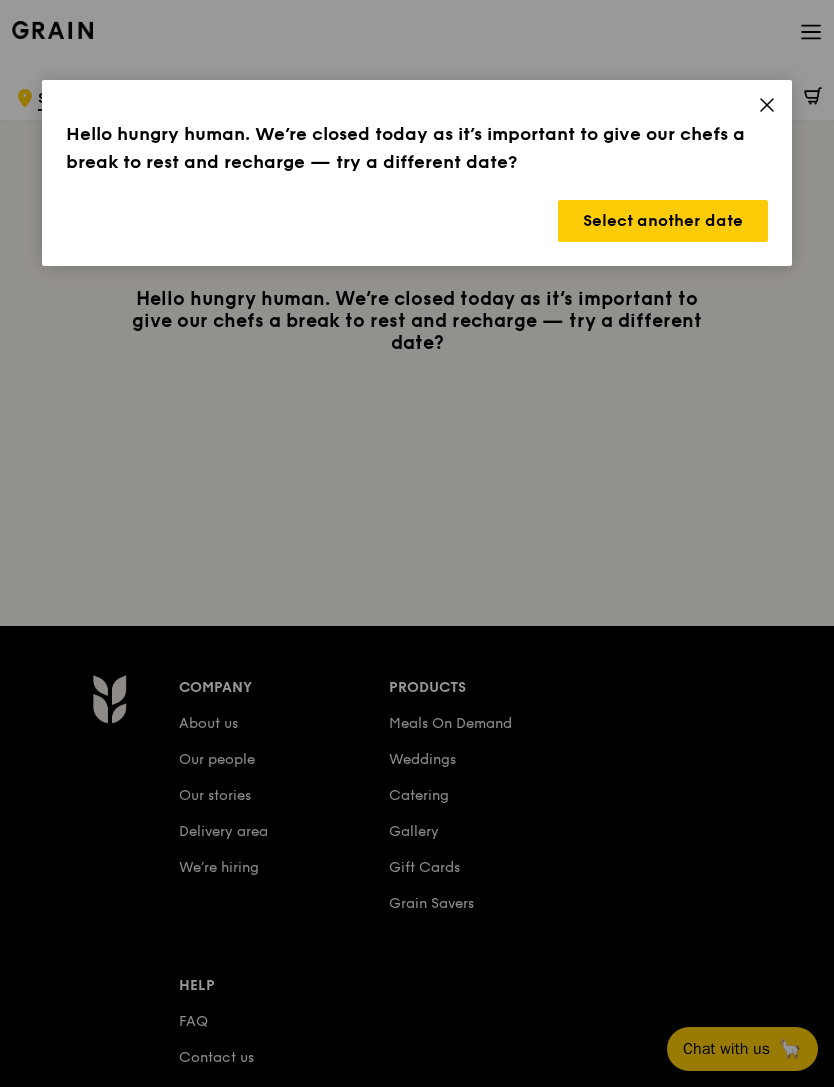 click on "Select another date" at bounding box center (663, 221) 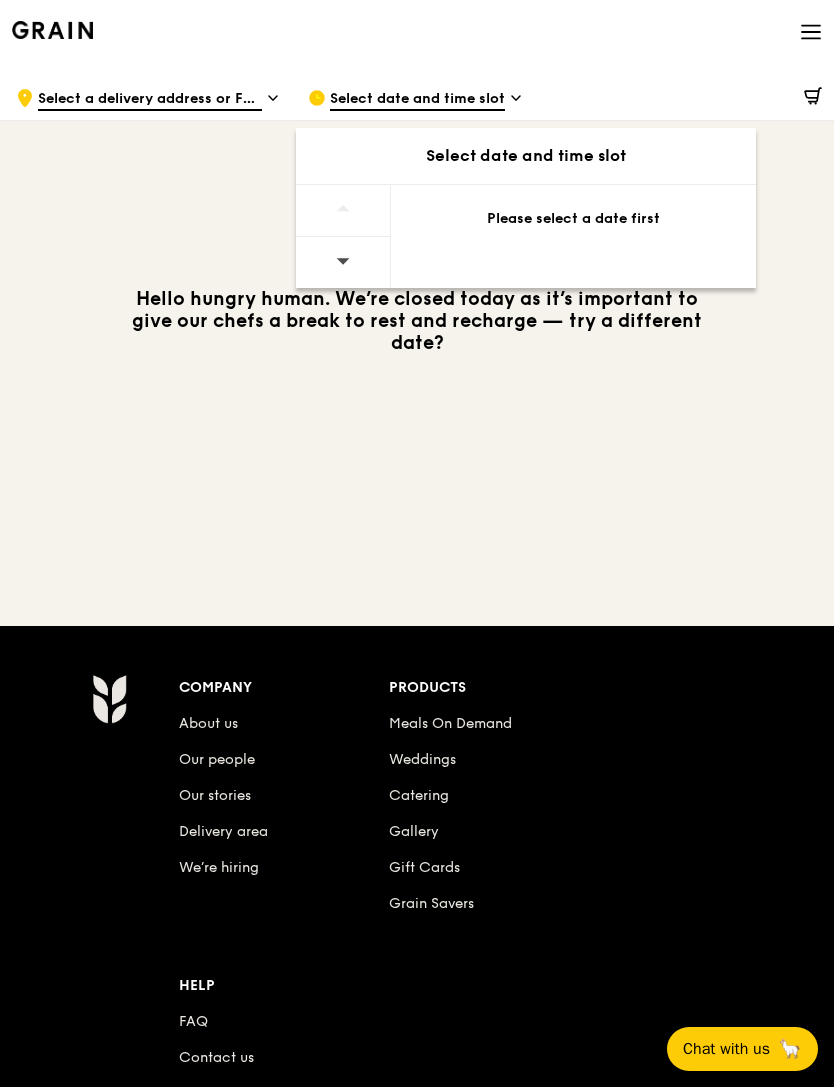 click on "Hello hungry human. We’re closed today as it’s important to give our chefs a break to rest and recharge — try a different date?" at bounding box center [417, 321] 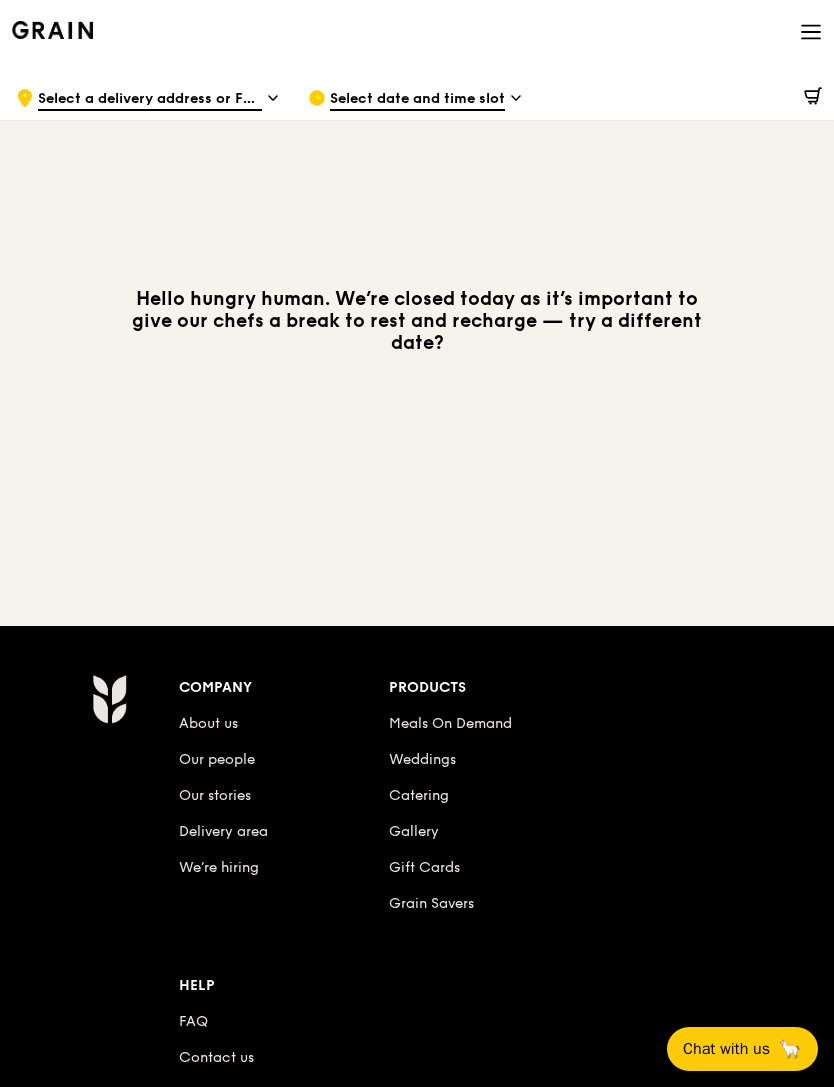 click at bounding box center (811, 34) 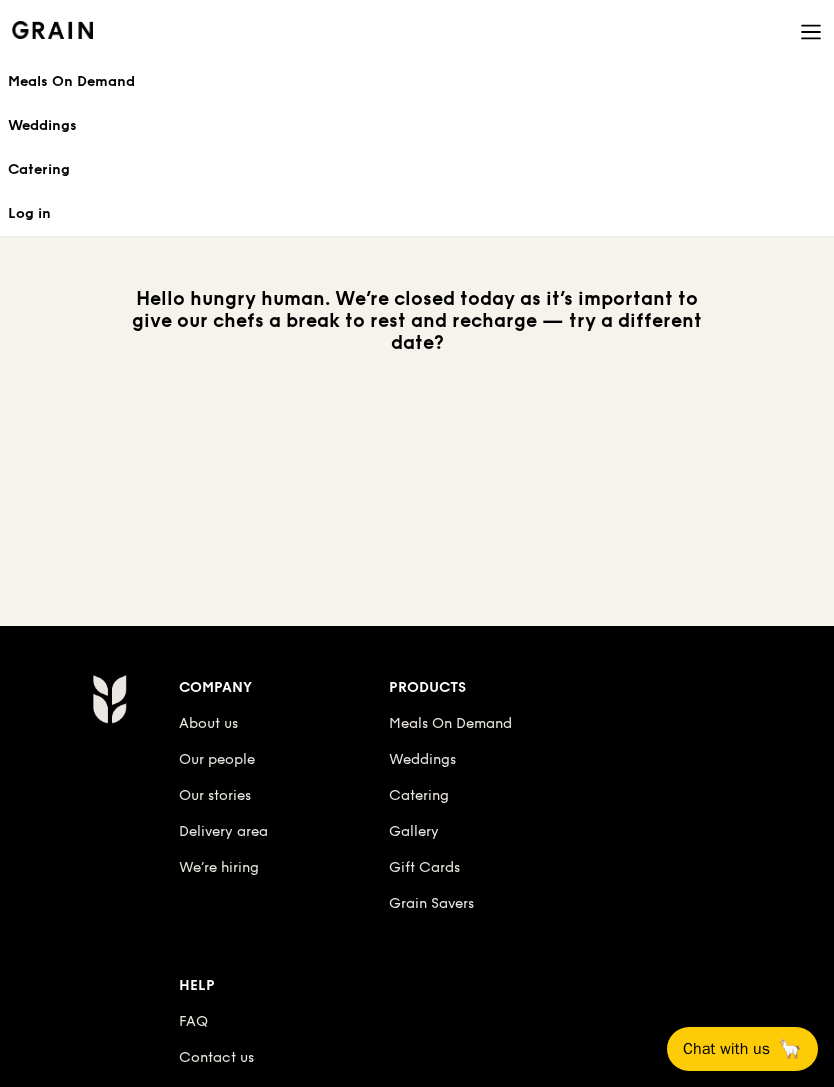 click on "Meals On Demand" at bounding box center (417, 82) 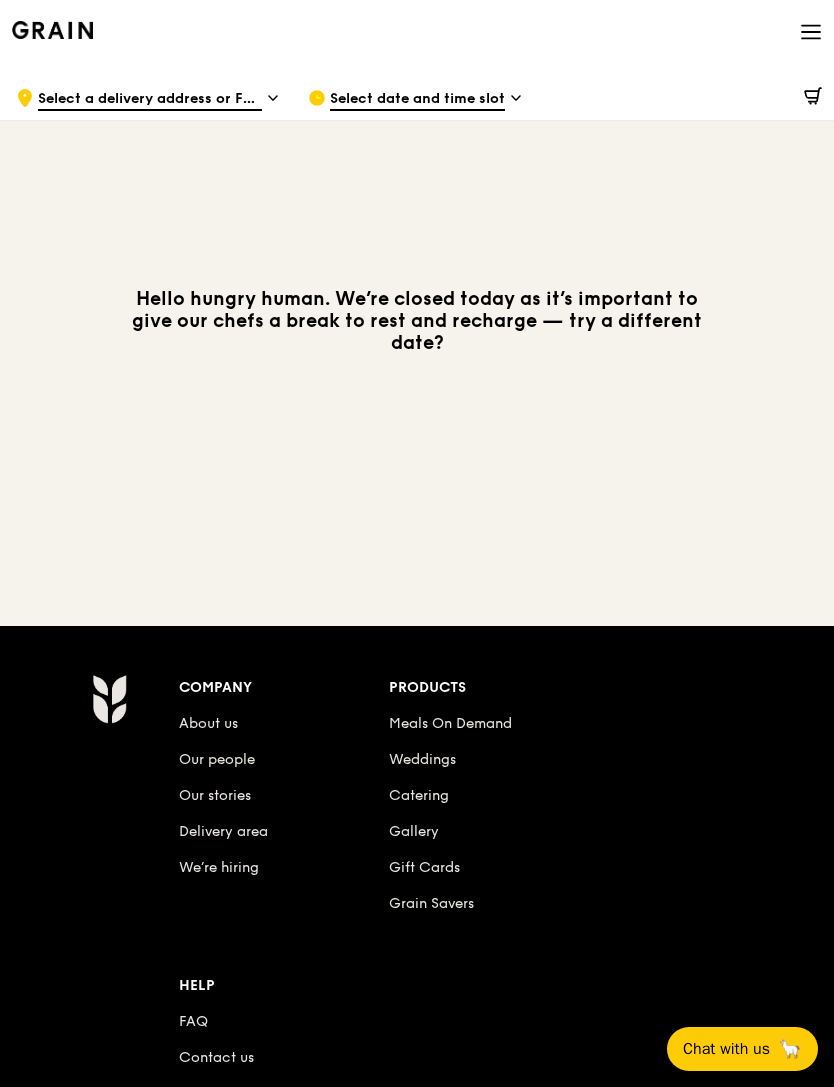 click on "Select date and time slot" at bounding box center (417, 100) 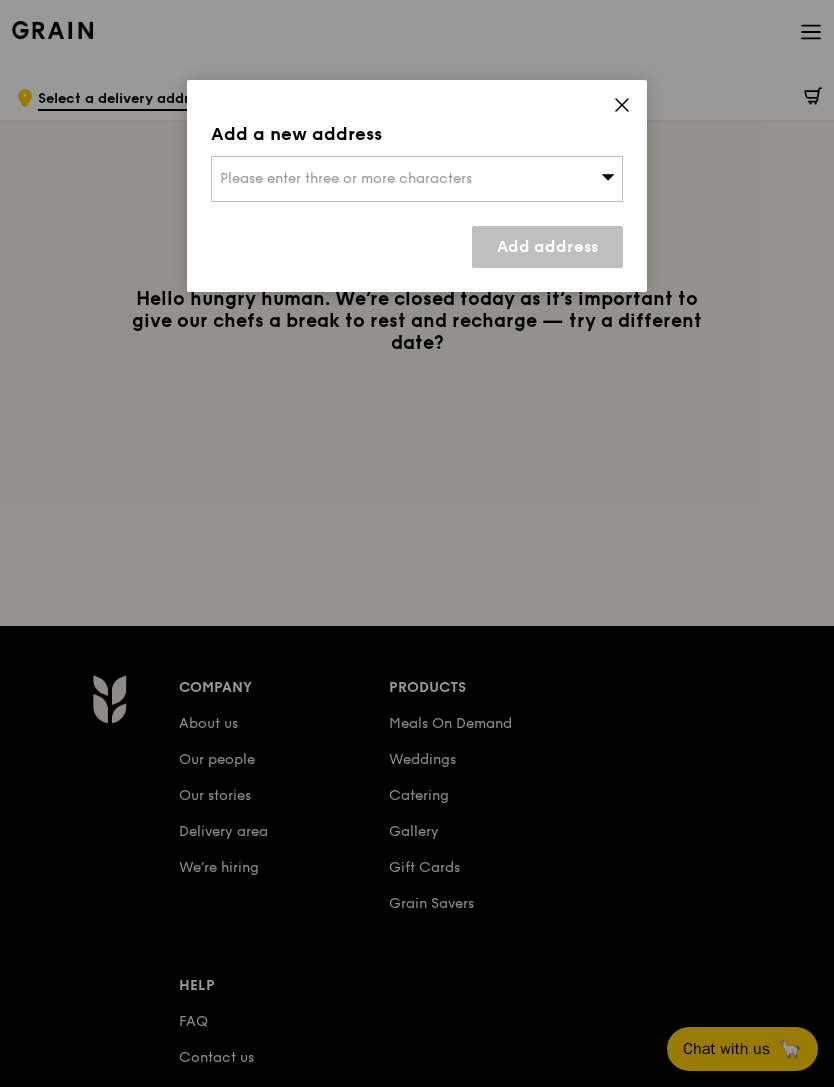 click on "Please enter three or more characters" at bounding box center (417, 179) 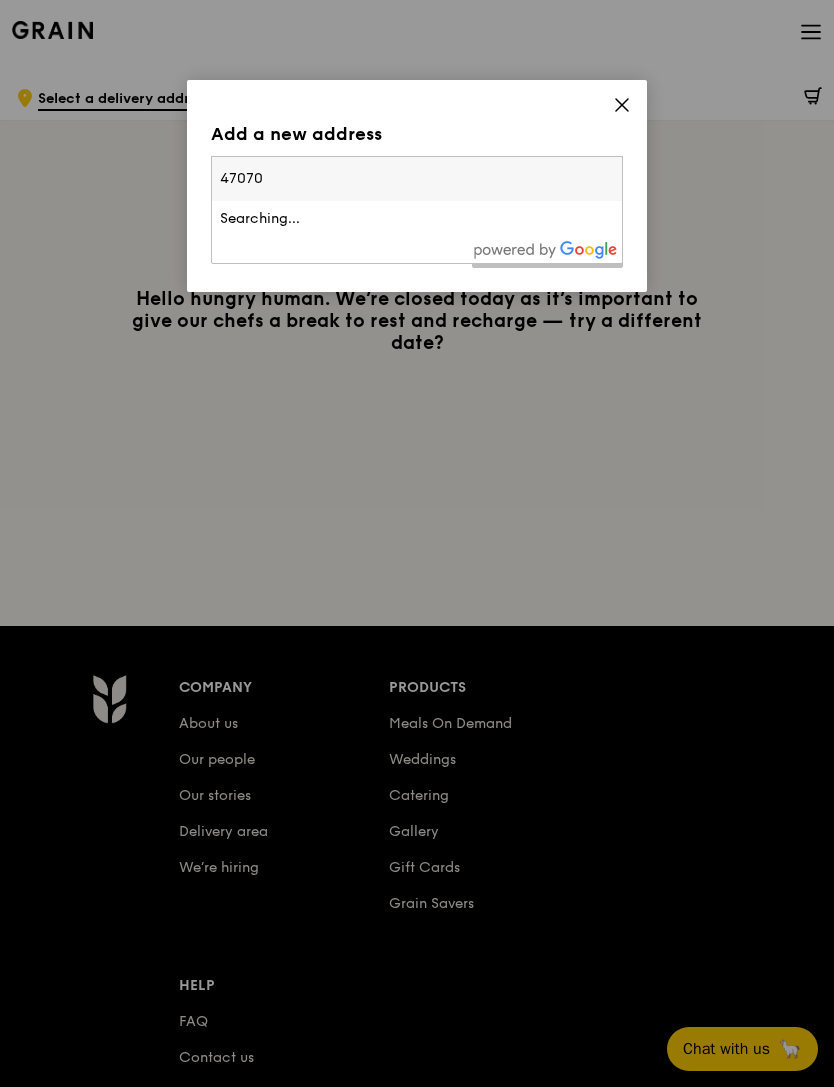 type on "470708" 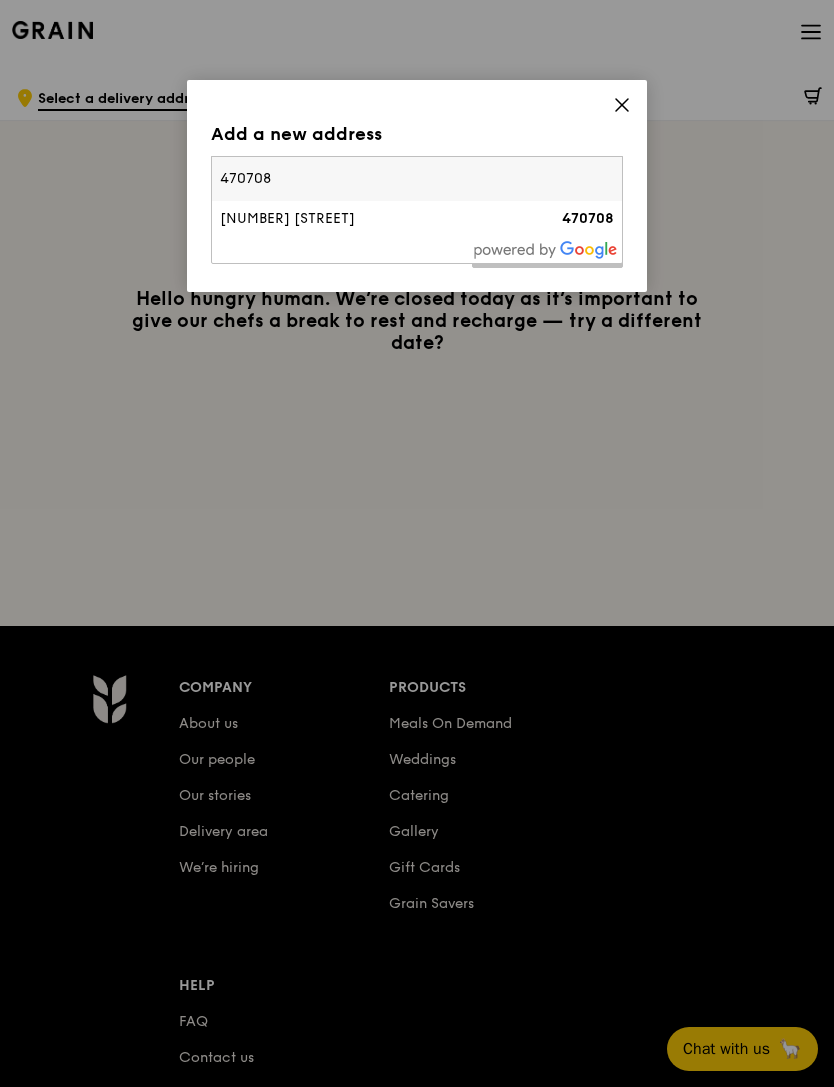 click on "[NUMBER] [STREET]" at bounding box center (368, 219) 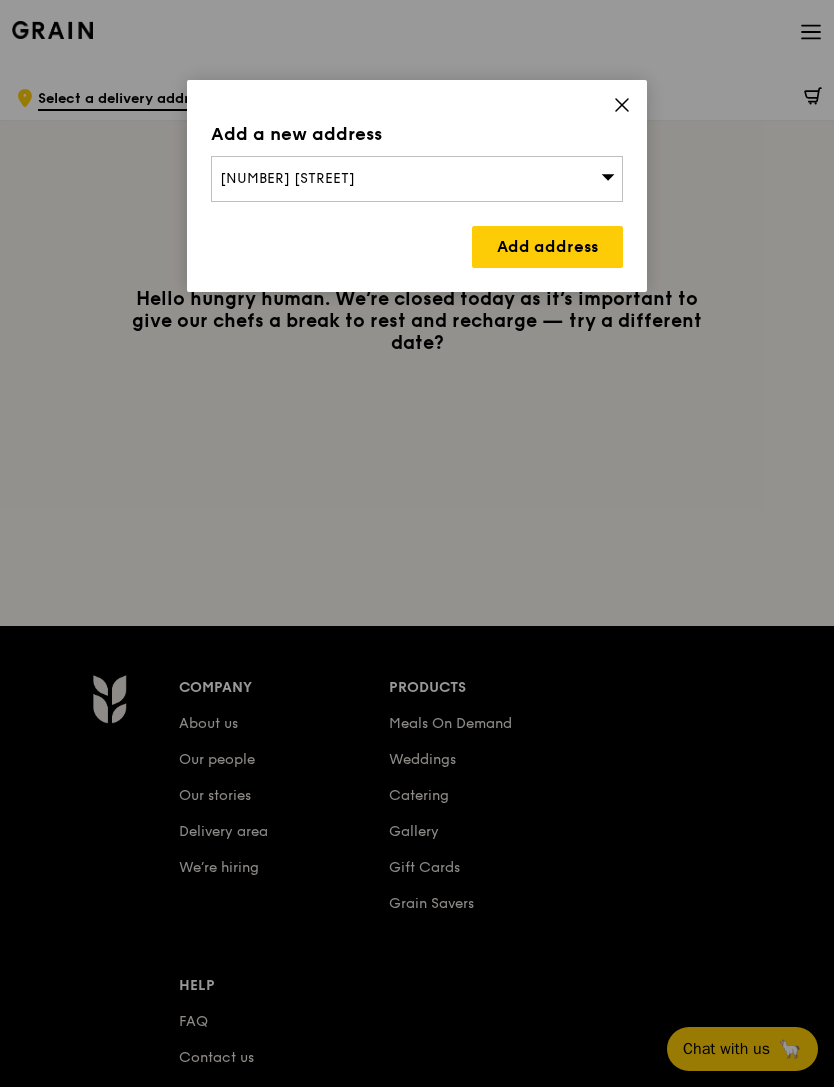 click on "Add address" at bounding box center (547, 247) 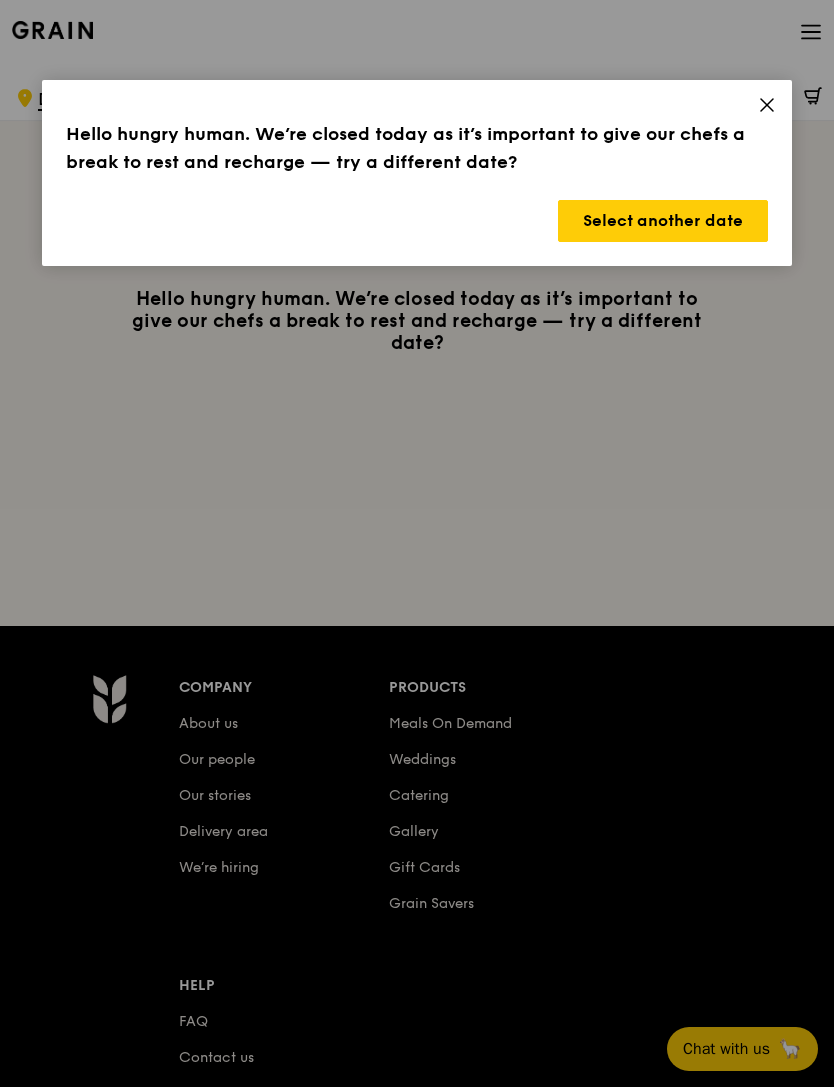 click on "Select another date" at bounding box center [663, 221] 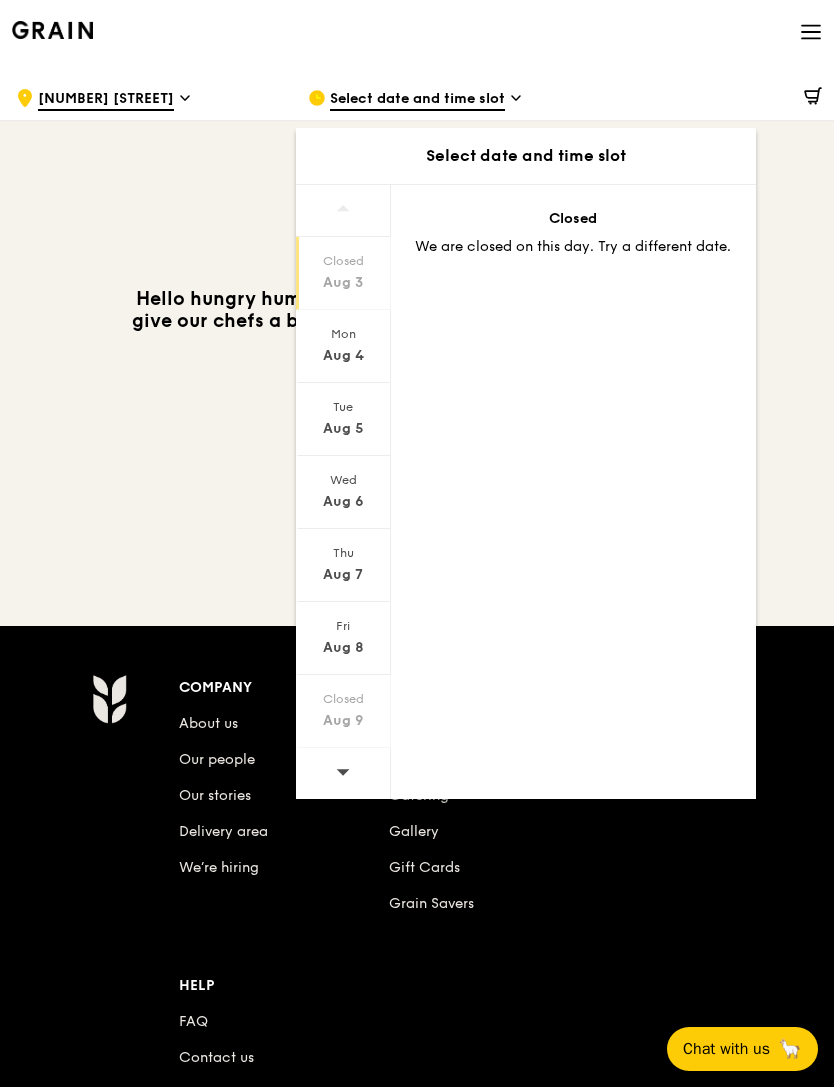 click on "Aug 4" at bounding box center (343, 356) 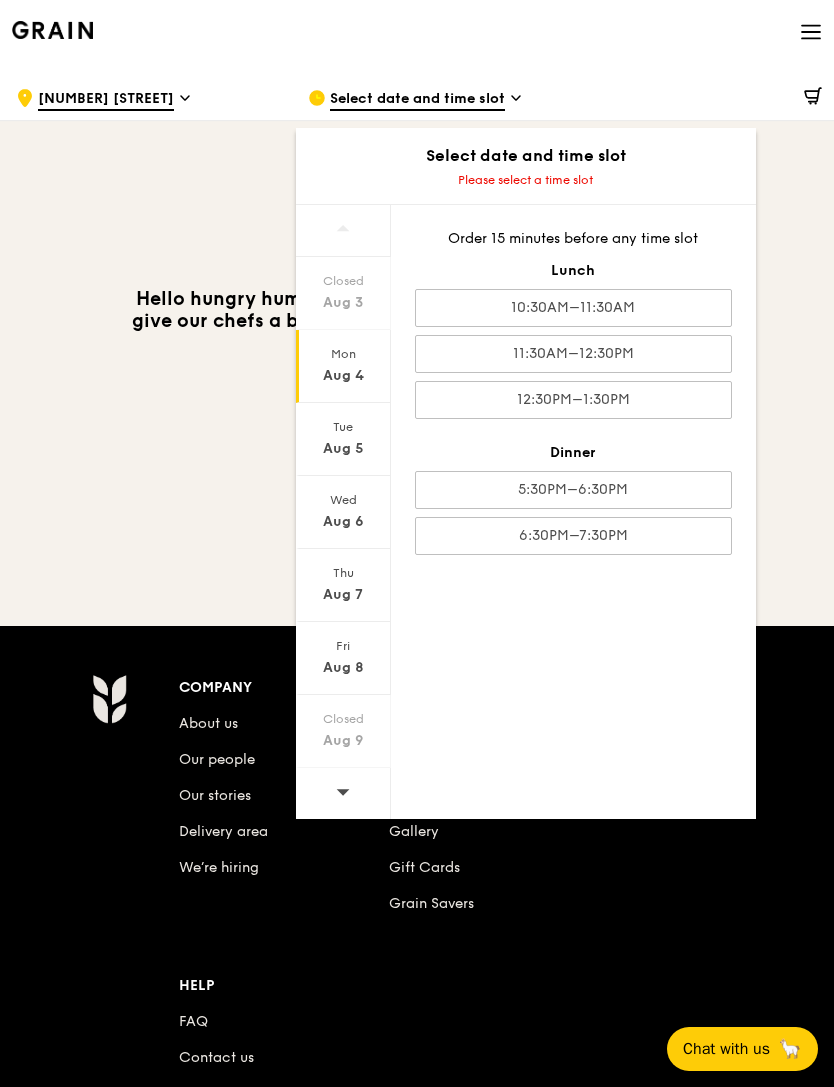 click on "10:30AM–11:30AM" at bounding box center [573, 308] 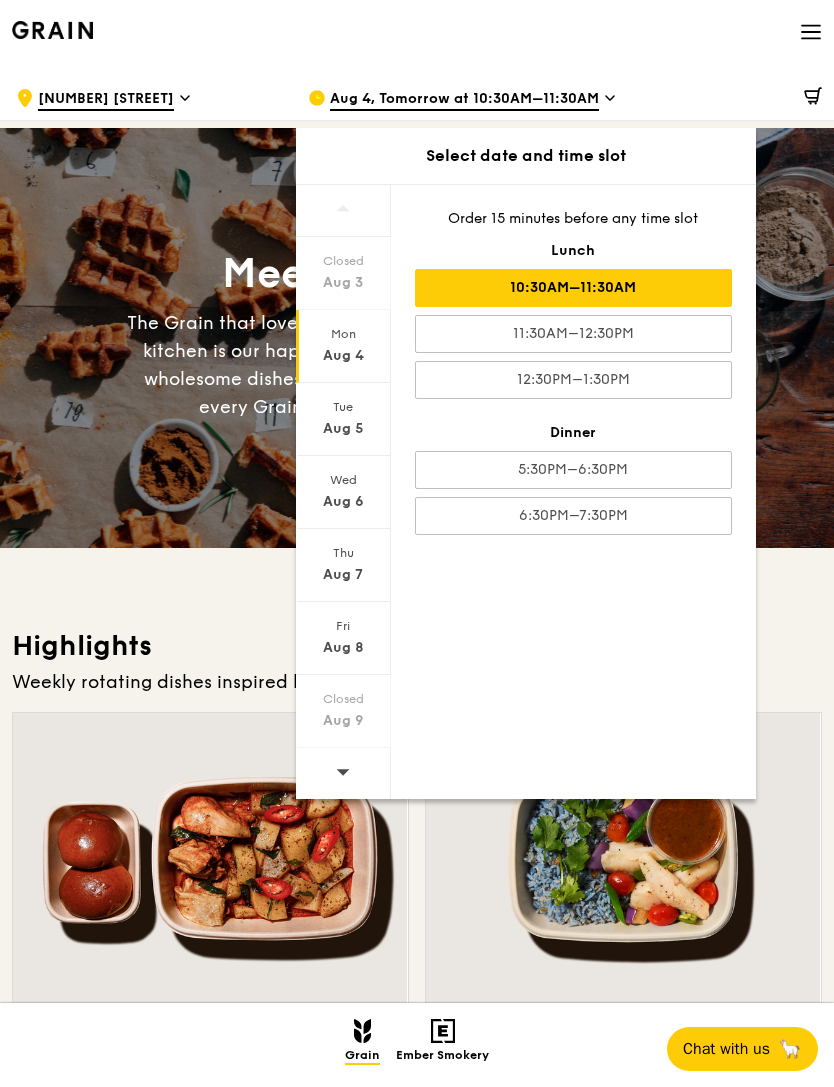 click on "12:30PM–1:30PM" at bounding box center (573, 380) 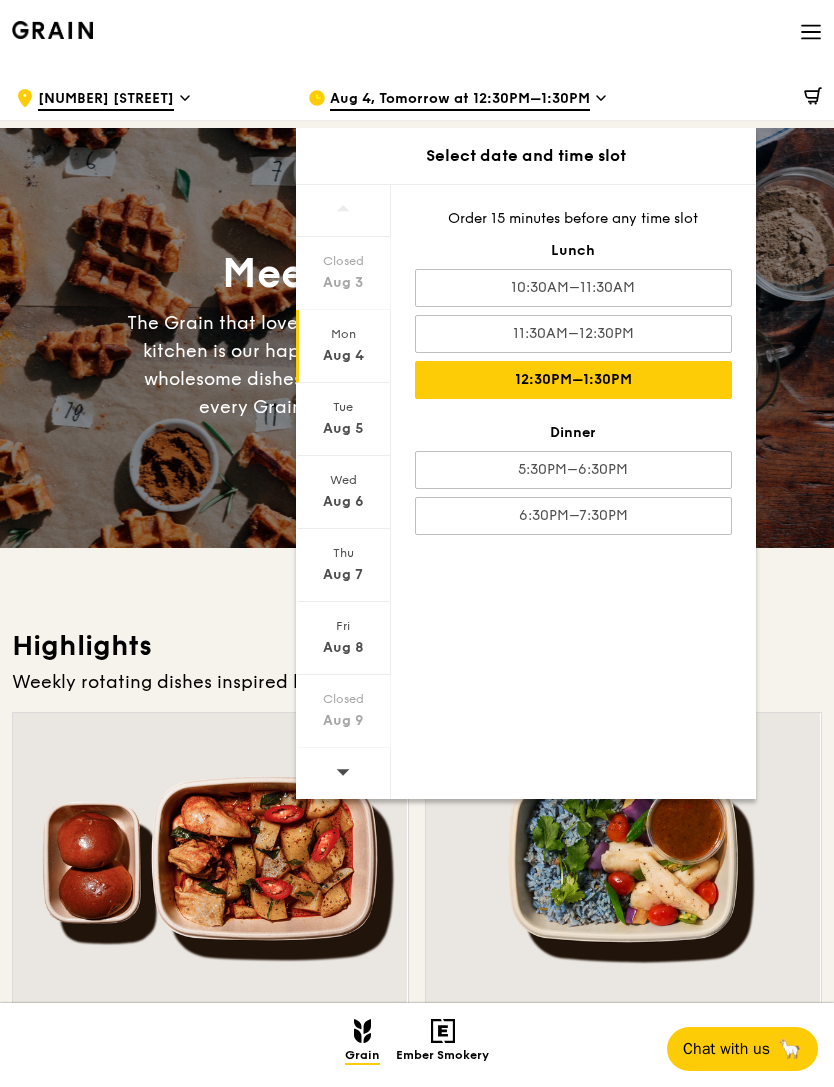 click on "11:30AM–12:30PM" at bounding box center [573, 334] 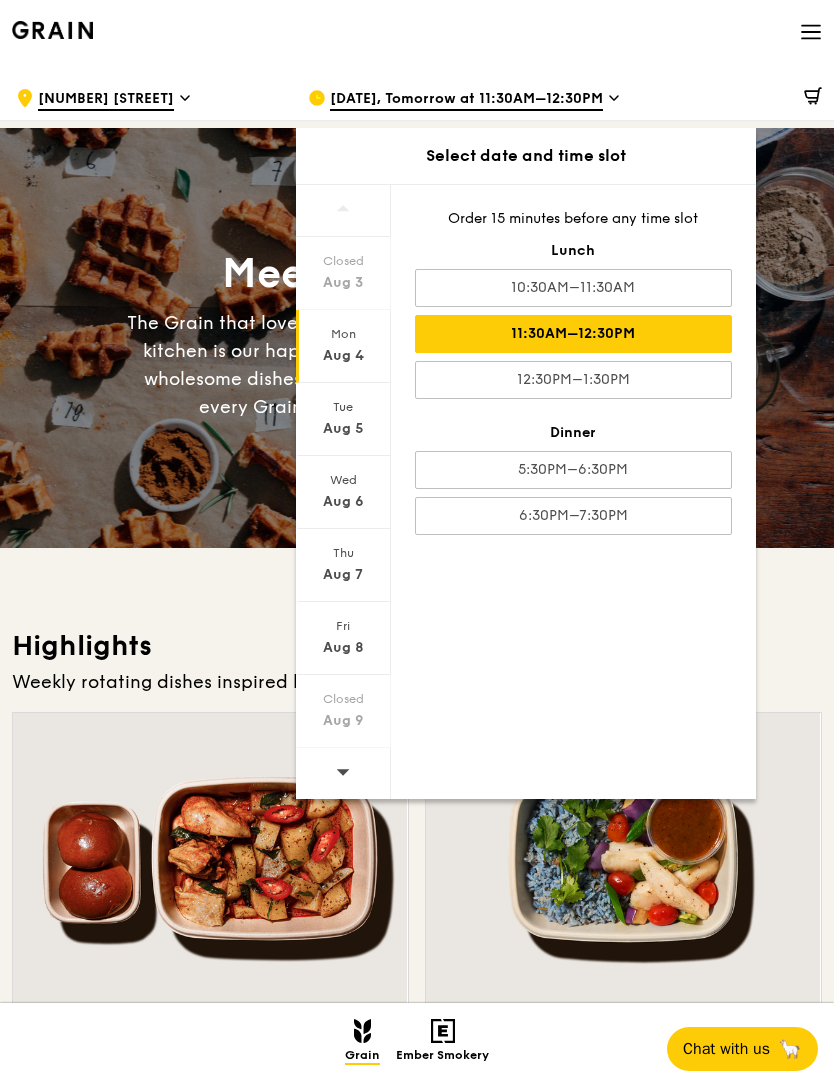 click on "Meet the new Grain The Grain that loves to play. With ingredients. Flavours. Food. The kitchen is our happy place, where we experiment and cook up wholesome dishes that surprise and delight. And at the end of every Grain meal comes: “What will we  eat next?”" at bounding box center [417, 338] 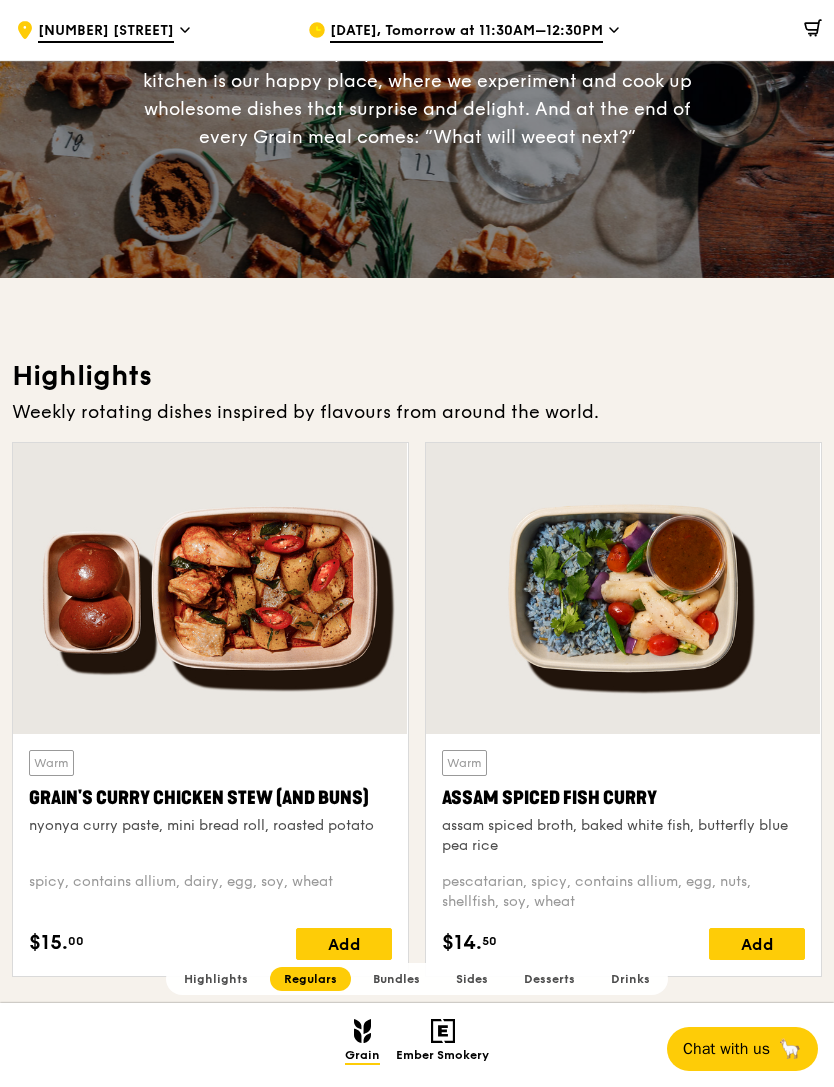 scroll, scrollTop: 0, scrollLeft: 0, axis: both 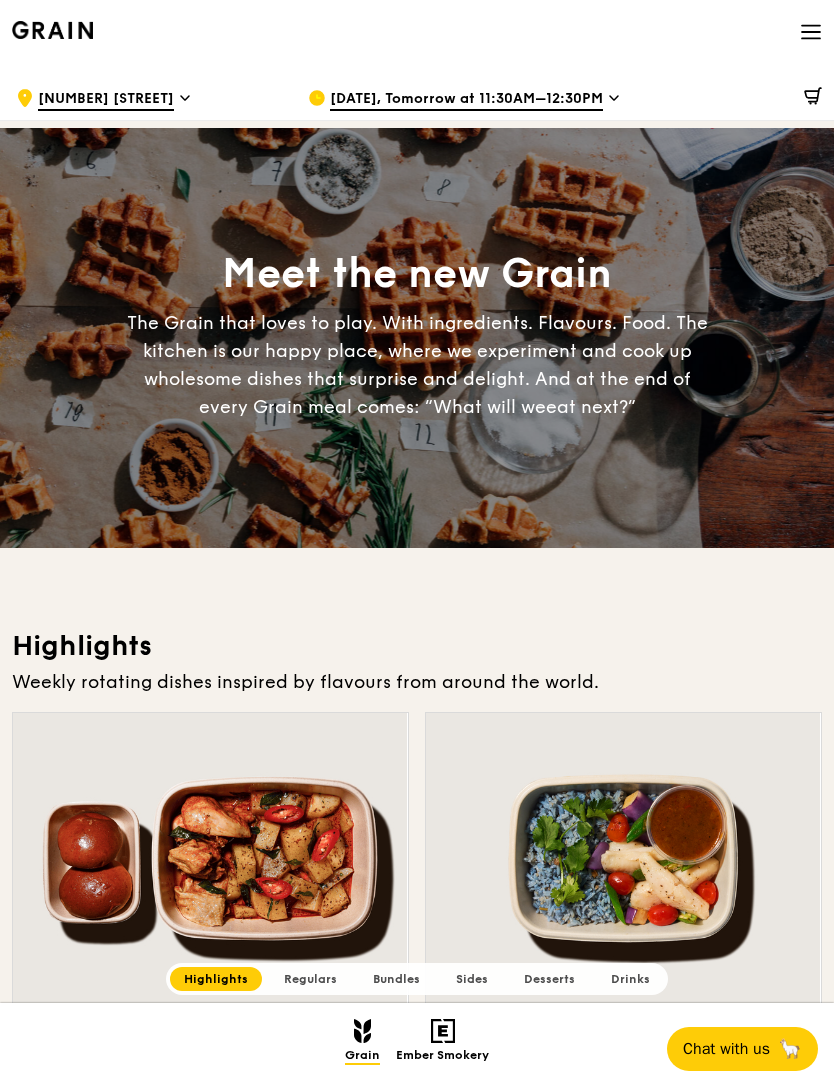 click at bounding box center [811, 34] 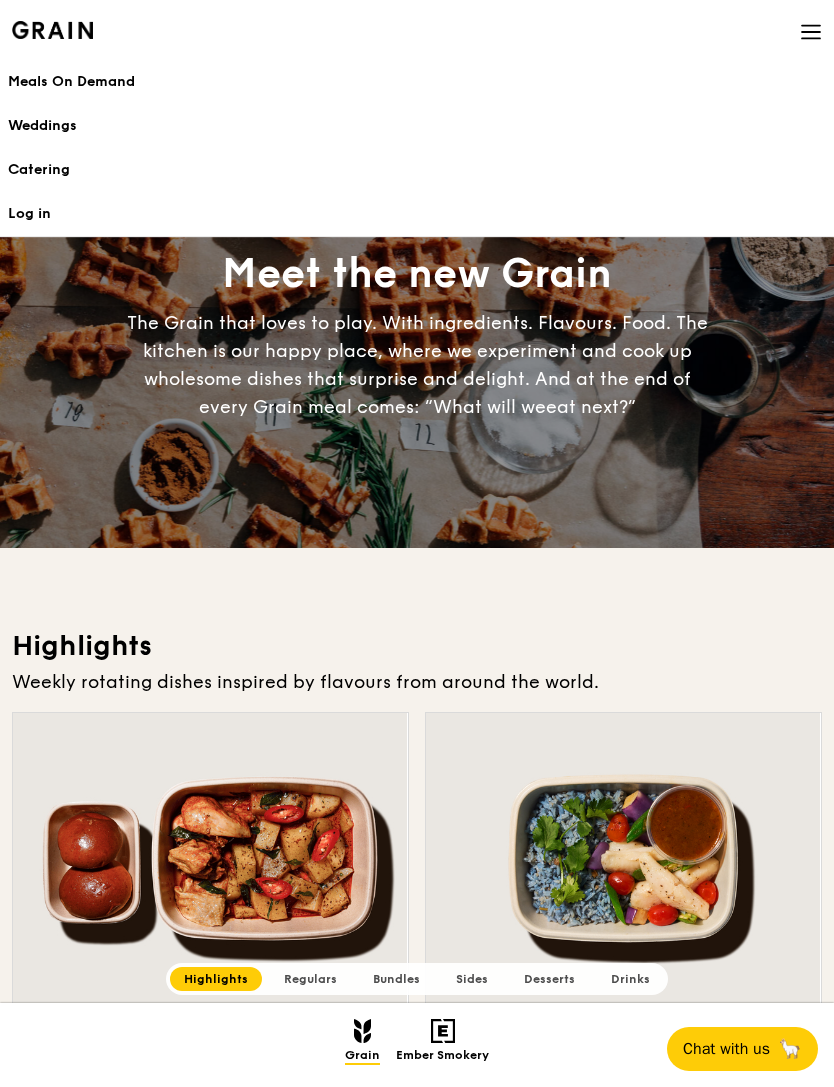 click on "Meet the new Grain The Grain that loves to play. With ingredients. Flavours. Food. The kitchen is our happy place, where we experiment and cook up wholesome dishes that surprise and delight. And at the end of every Grain meal comes: “What will we  eat next?”" at bounding box center [417, 338] 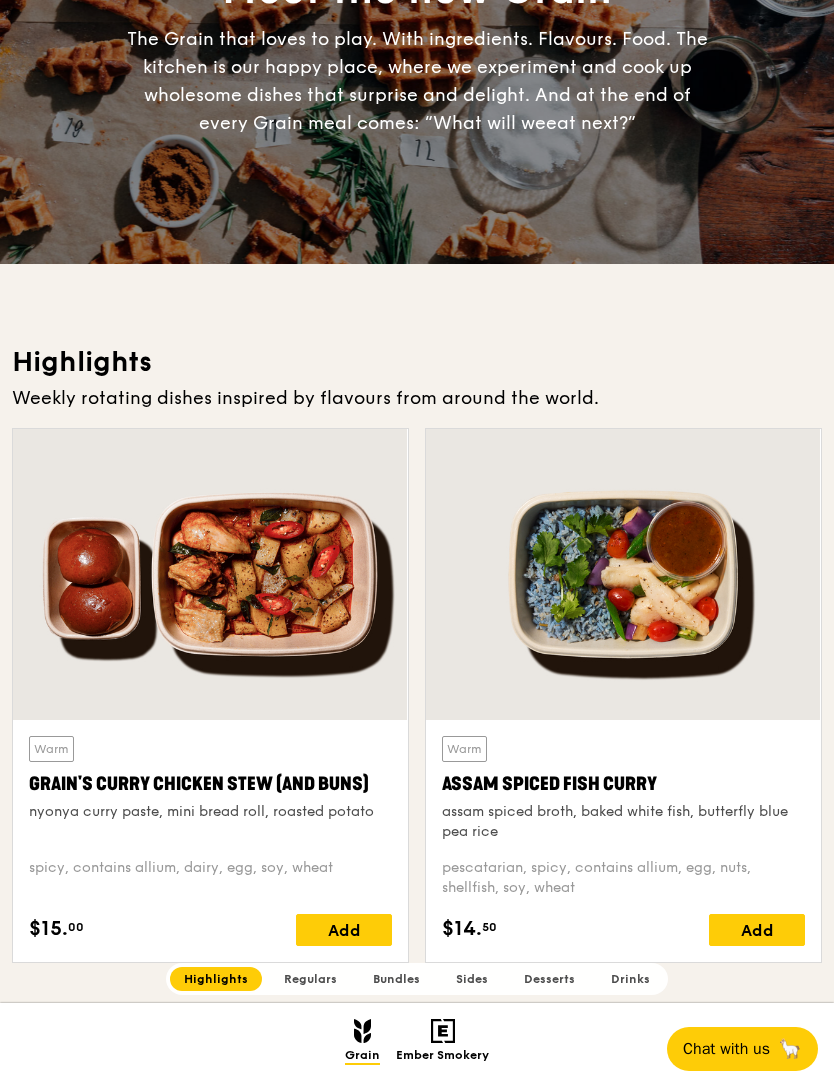 scroll, scrollTop: 597, scrollLeft: 0, axis: vertical 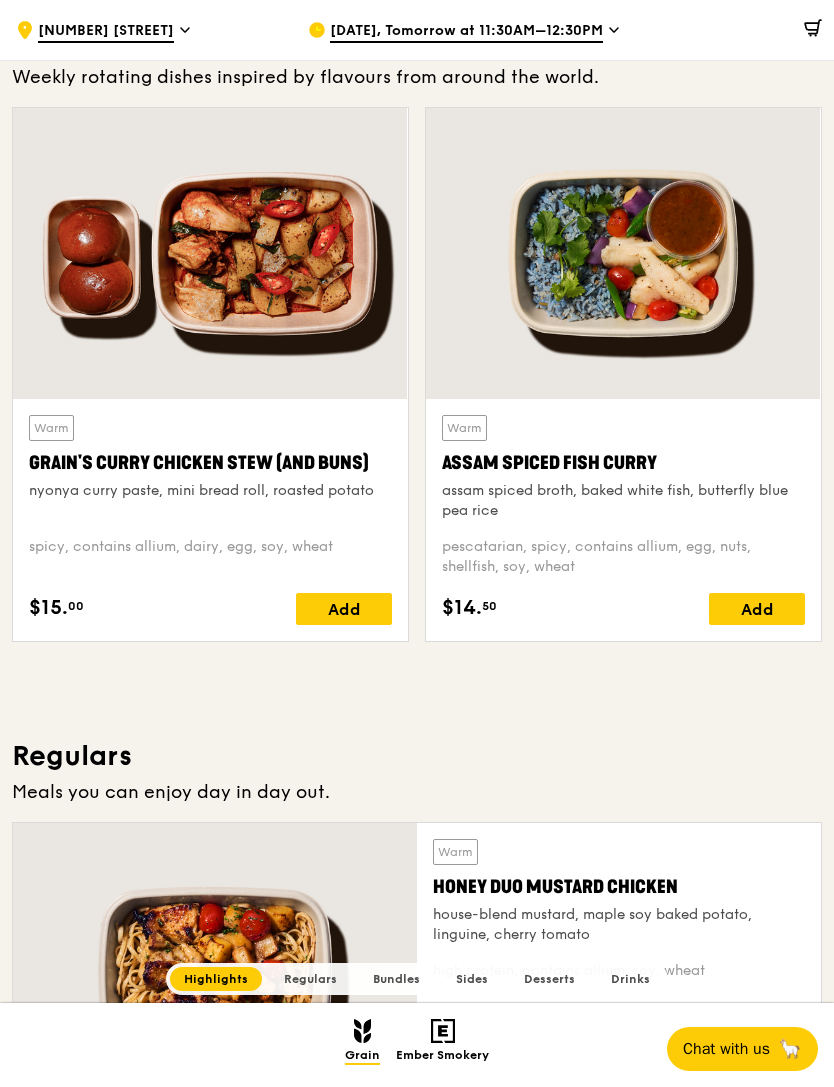 click on "Assam Spiced Fish Curry" at bounding box center (623, 463) 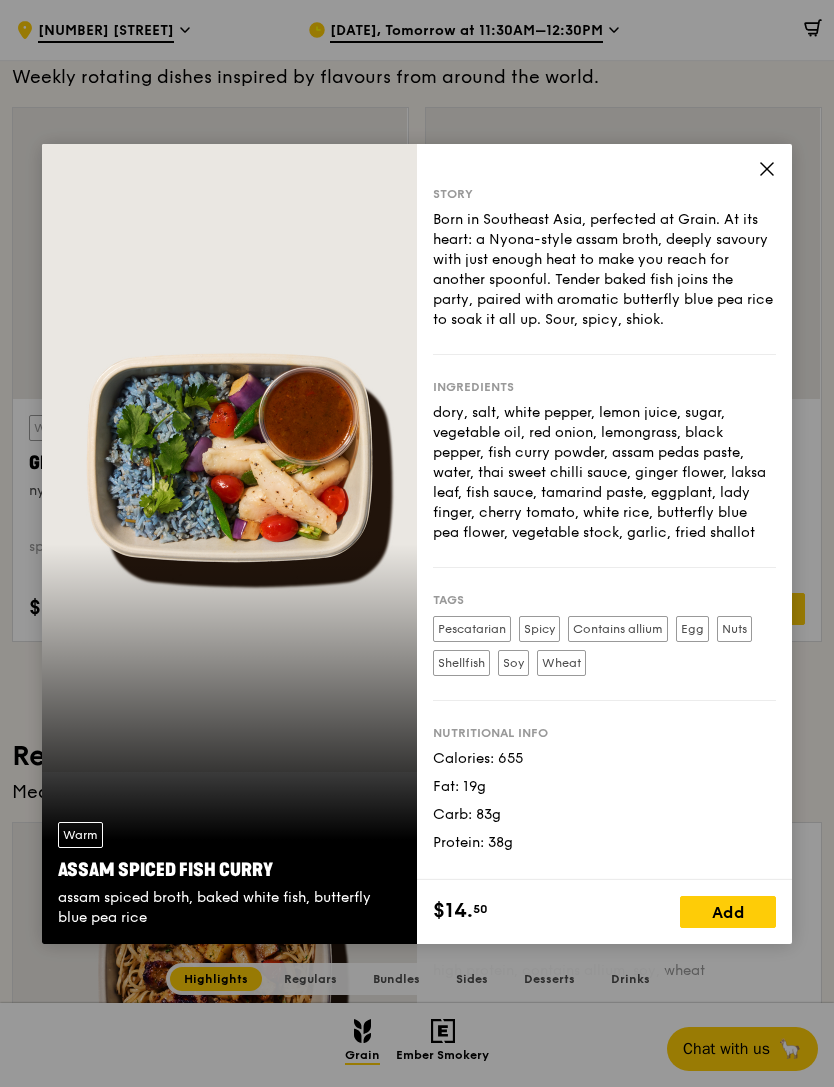 click 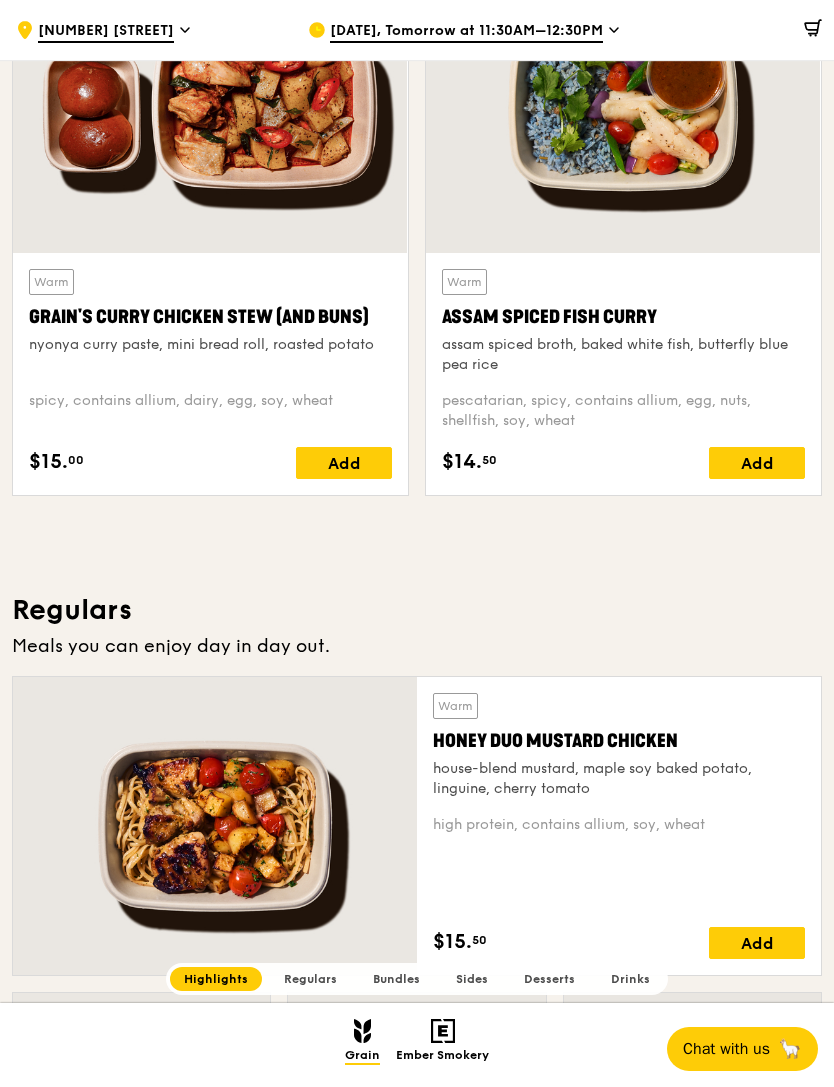 scroll, scrollTop: 1209, scrollLeft: 0, axis: vertical 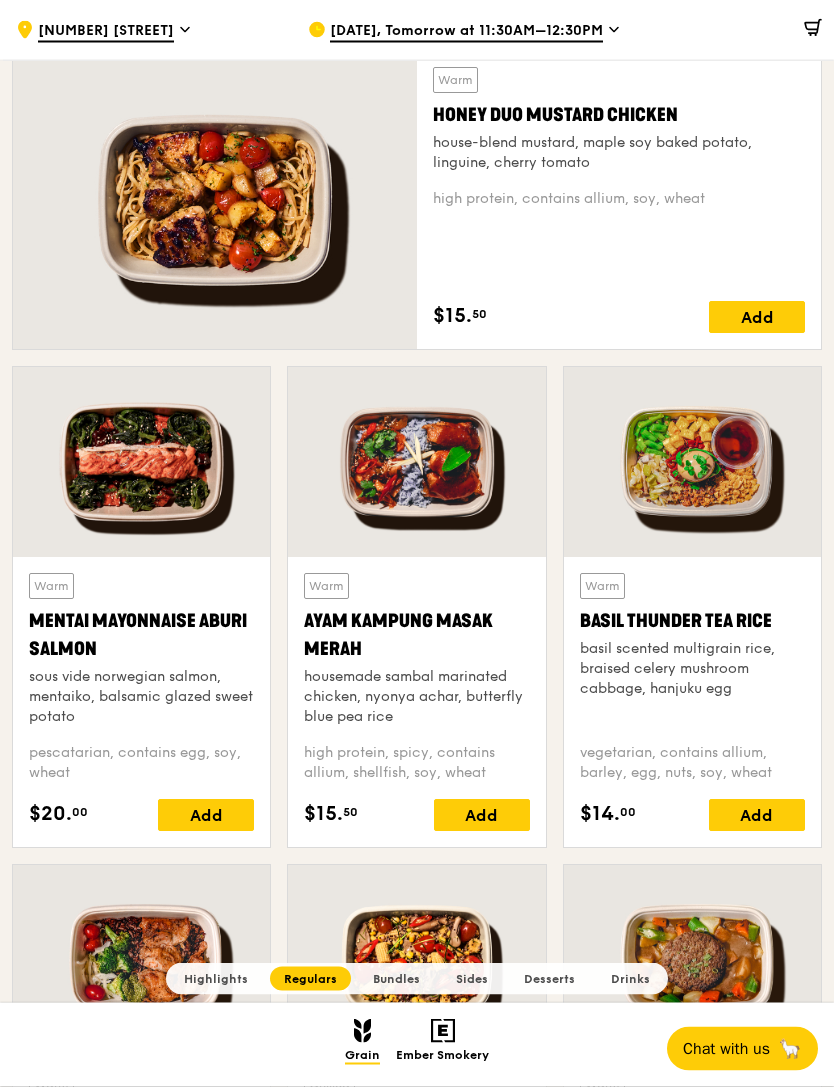 click on "sous vide norwegian salmon, mentaiko, balsamic glazed sweet potato" at bounding box center [141, 698] 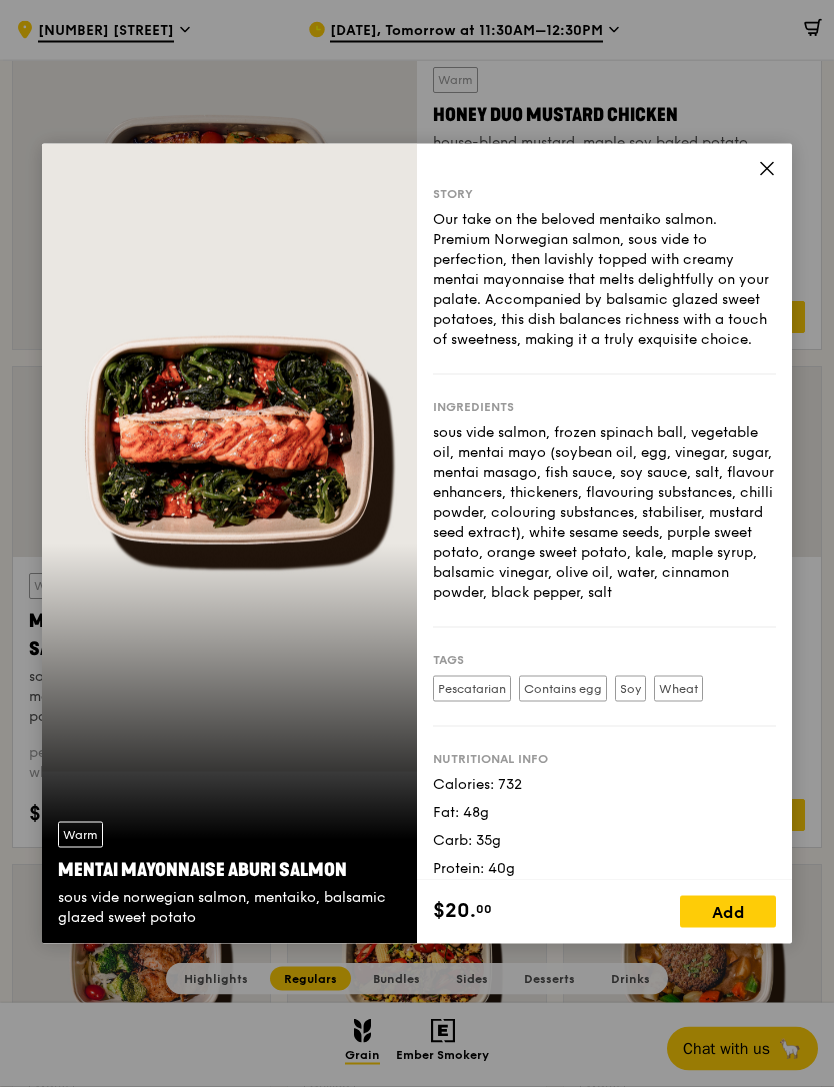 scroll, scrollTop: 1369, scrollLeft: 0, axis: vertical 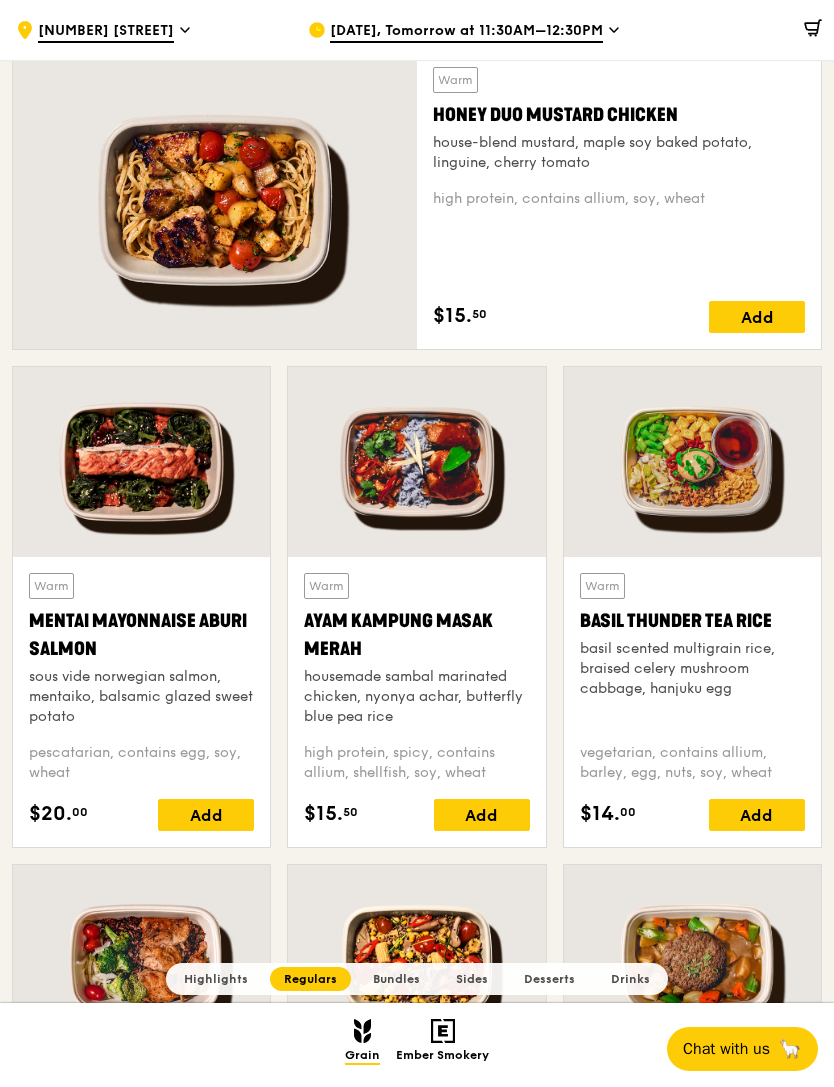 click on "Warm
Basil Thunder Tea Rice
basil scented multigrain rice, braised celery mushroom cabbage, hanjuku egg" at bounding box center (692, 650) 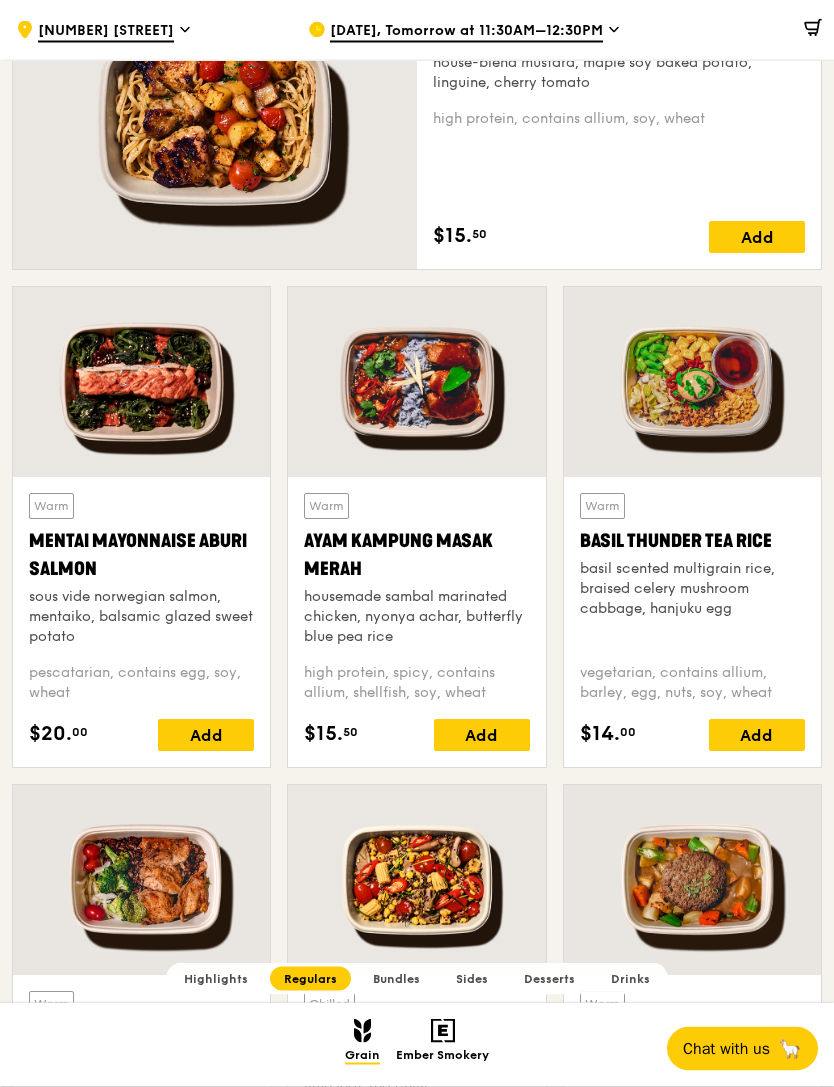 scroll, scrollTop: 1523, scrollLeft: 0, axis: vertical 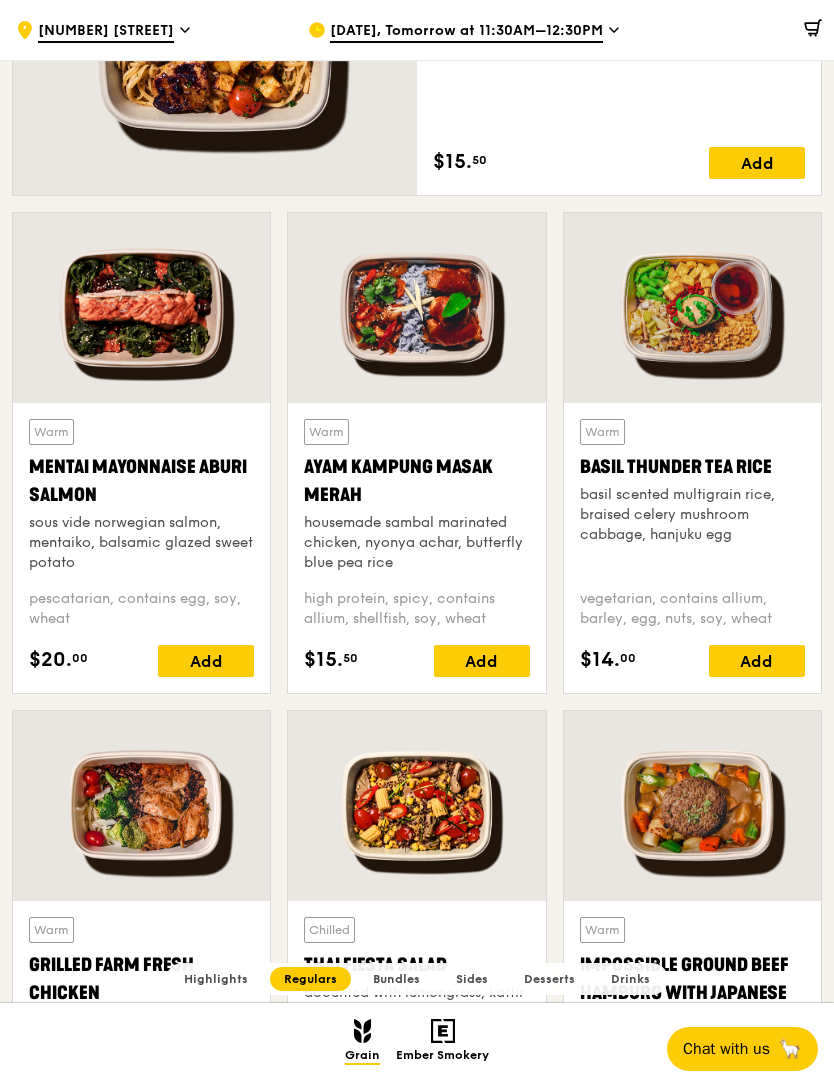 click on "Ayam Kampung Masak Merah" at bounding box center (416, 481) 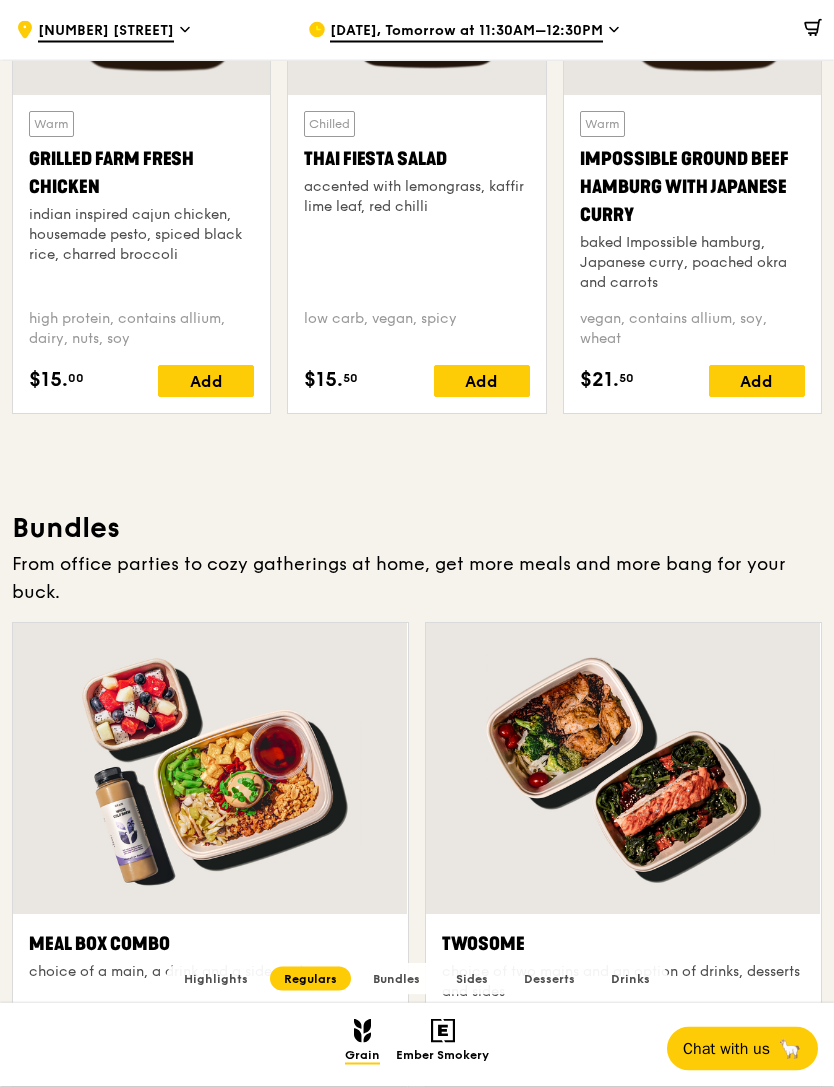 scroll, scrollTop: 2345, scrollLeft: 0, axis: vertical 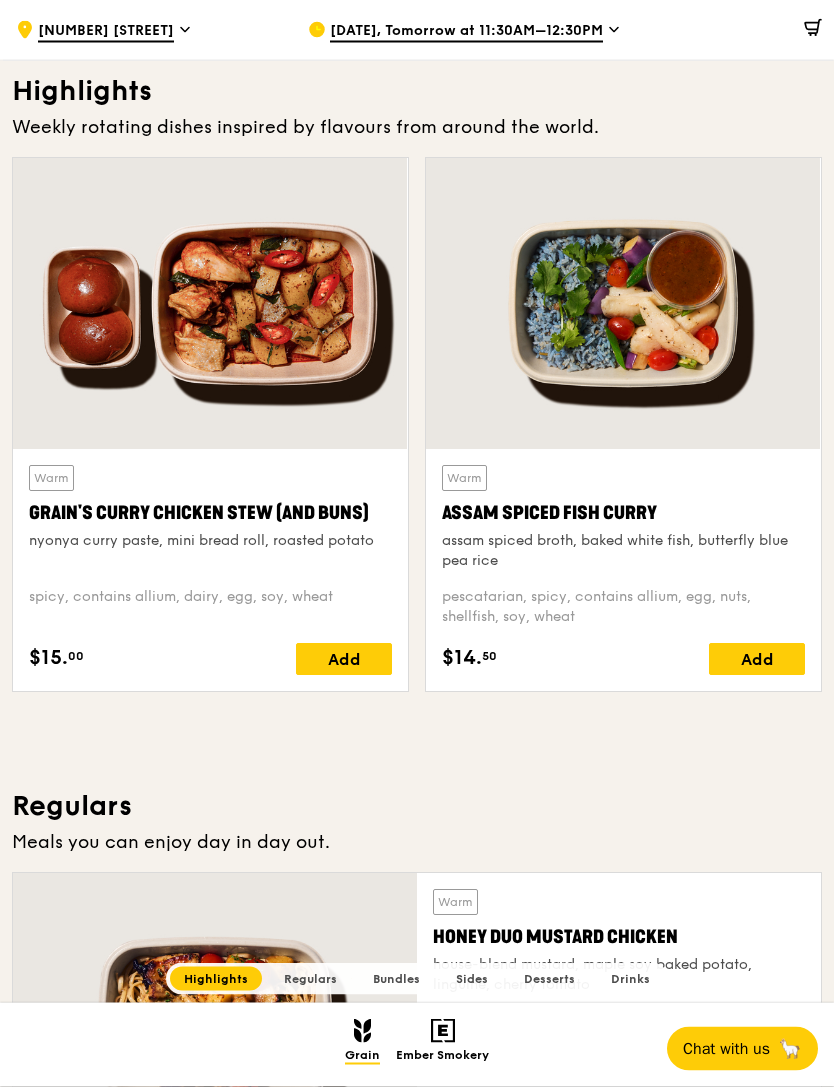 click on "Grain's Curry Chicken Stew (and buns)" at bounding box center (210, 514) 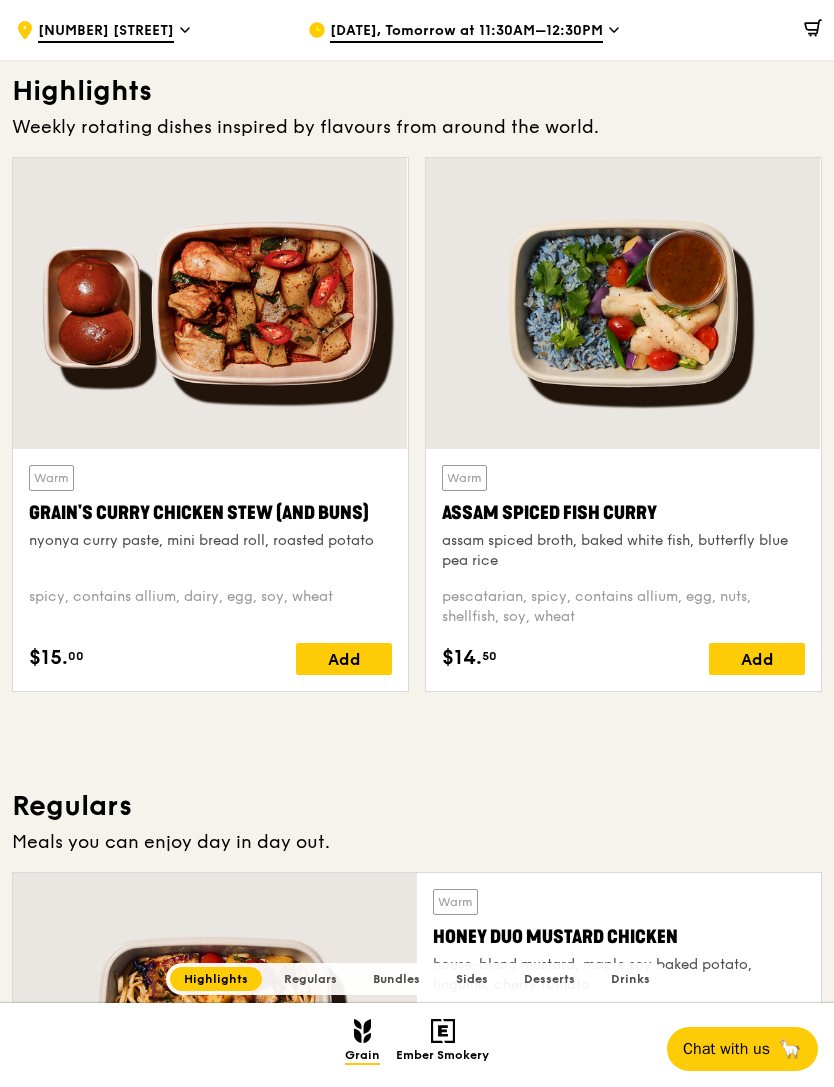 click on "Grain
Highlights
Regulars
Bundles
Sides
Desserts
Drinks
Ember Smokery
Meet the new Grain The Grain that loves to play. With ingredients. Flavours. Food. The kitchen is our happy place, where we experiment and cook up wholesome dishes that surprise and delight. And at the end of every Grain meal comes: “What will we  eat next?”
Highlights
Weekly rotating dishes inspired by flavours from around the world.
Warm
Grain's Curry Chicken Stew (and buns)
nyonya curry paste, mini bread roll, roasted potato
spicy, contains allium, dairy, egg, soy, wheat
$15.
00
Add
Warm
Assam Spiced Fish Curry
assam spiced broth, baked white fish, butterfly blue pea rice
pescatarian, spicy, contains allium, egg, nuts, shellfish, soy, wheat
$14.
50
Add
Regulars" at bounding box center (417, 3559) 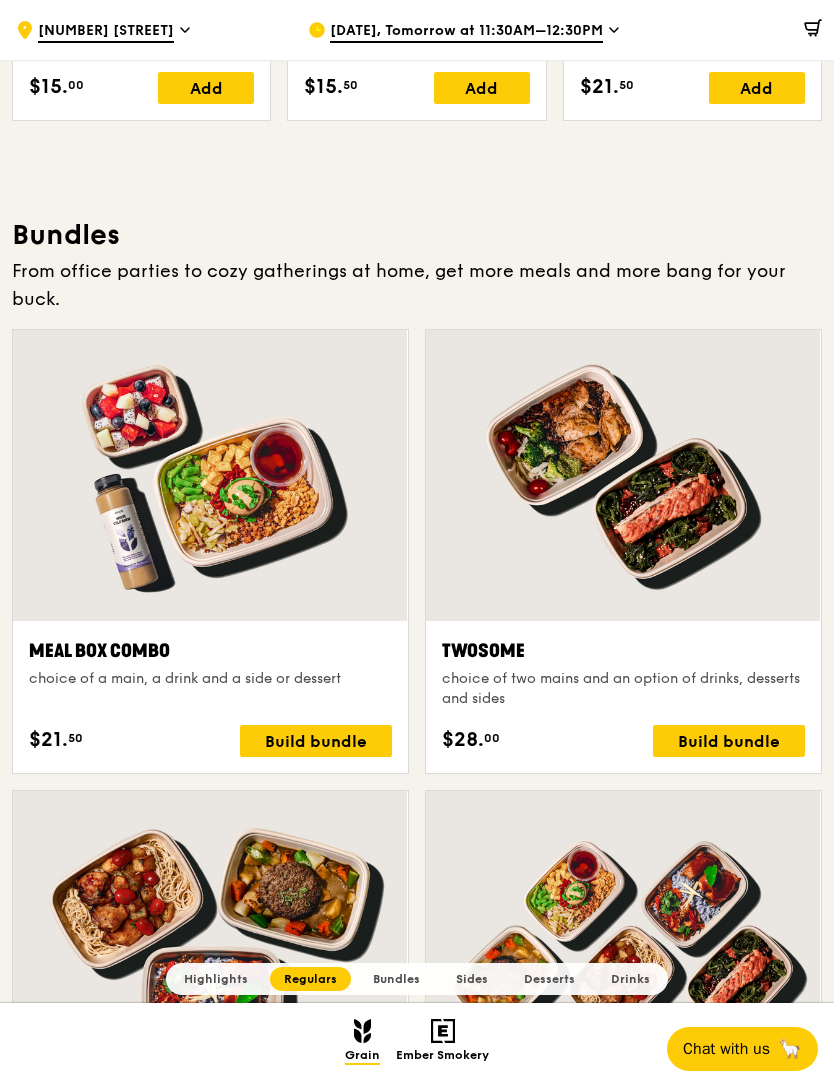 scroll, scrollTop: 2721, scrollLeft: 0, axis: vertical 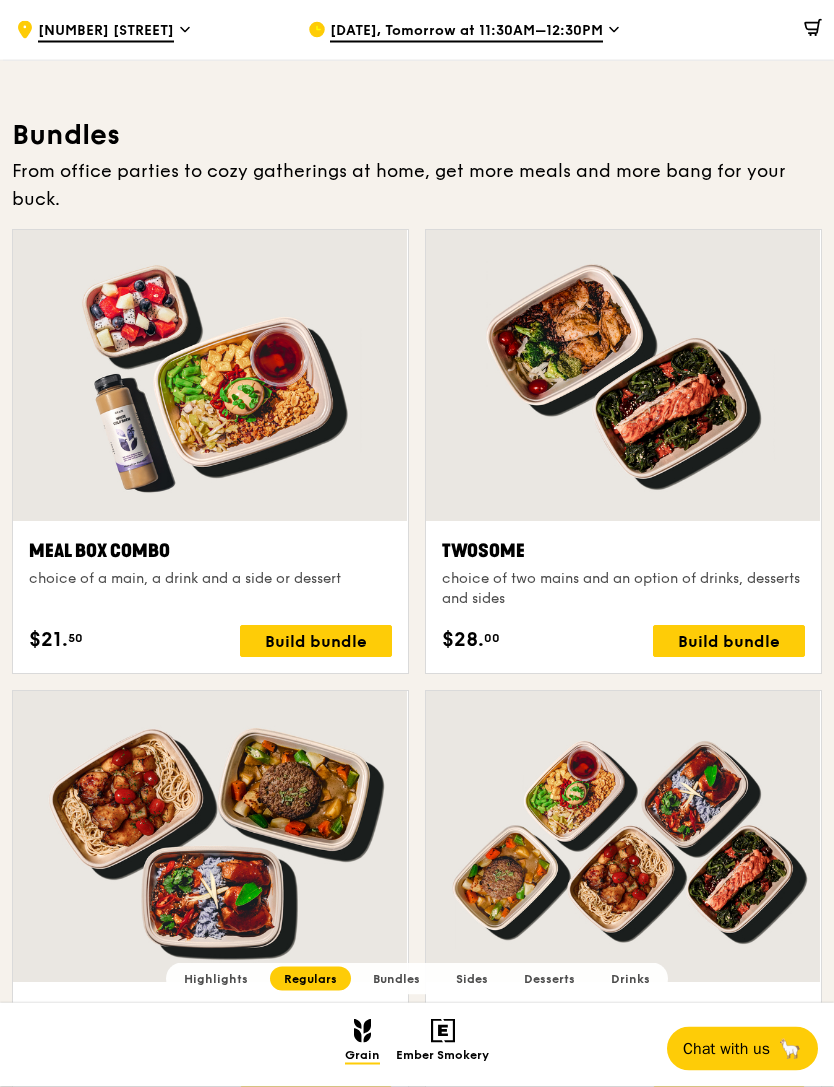 click on "Meal Box Combo" at bounding box center [210, 552] 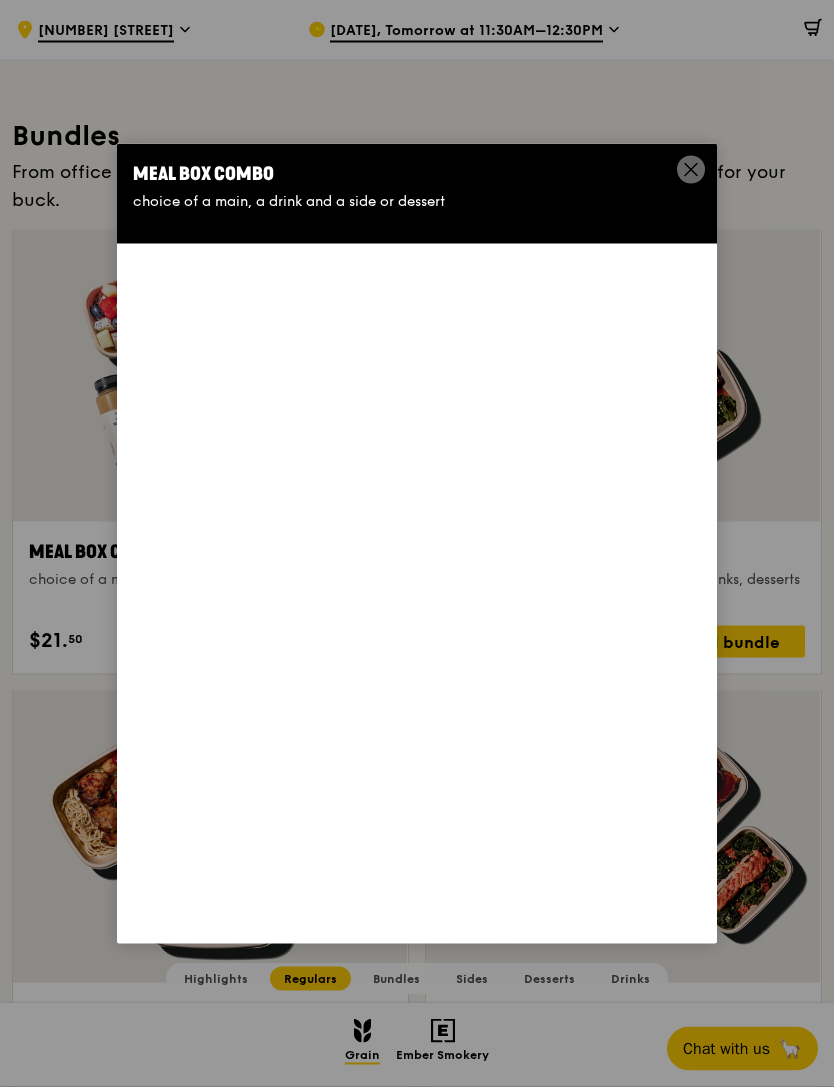 scroll, scrollTop: 2722, scrollLeft: 0, axis: vertical 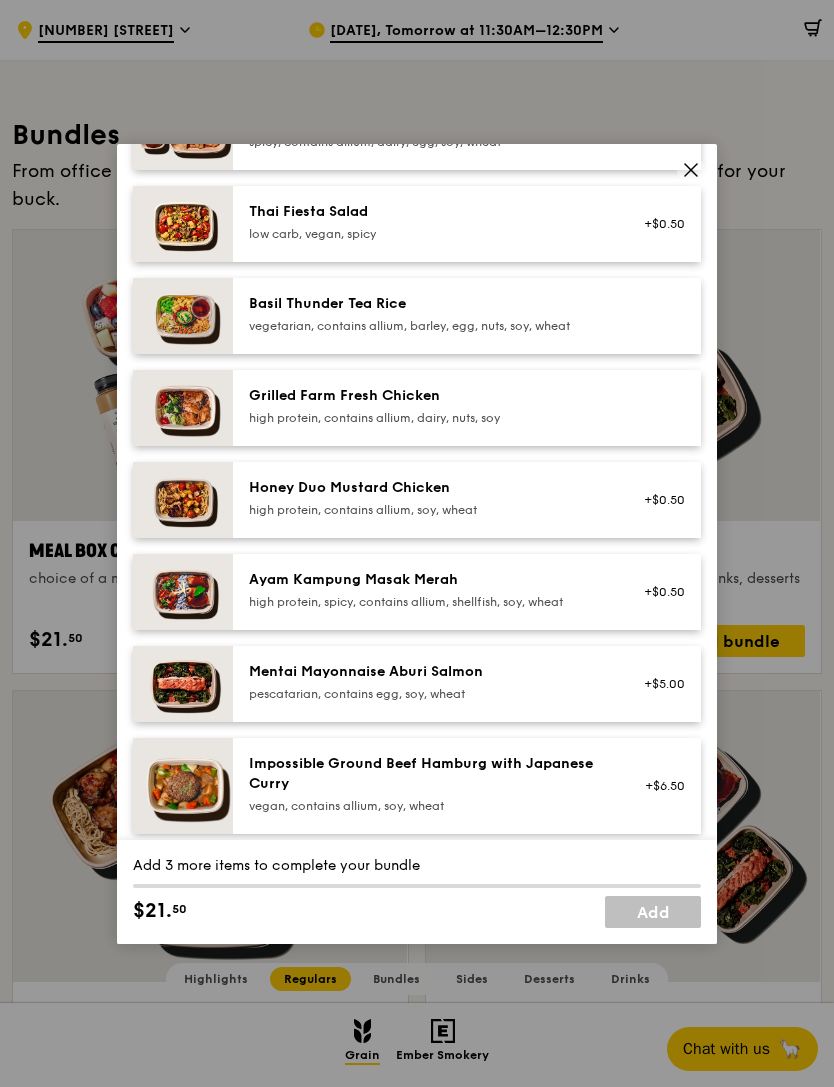 click on "+$0.50" at bounding box center [658, 500] 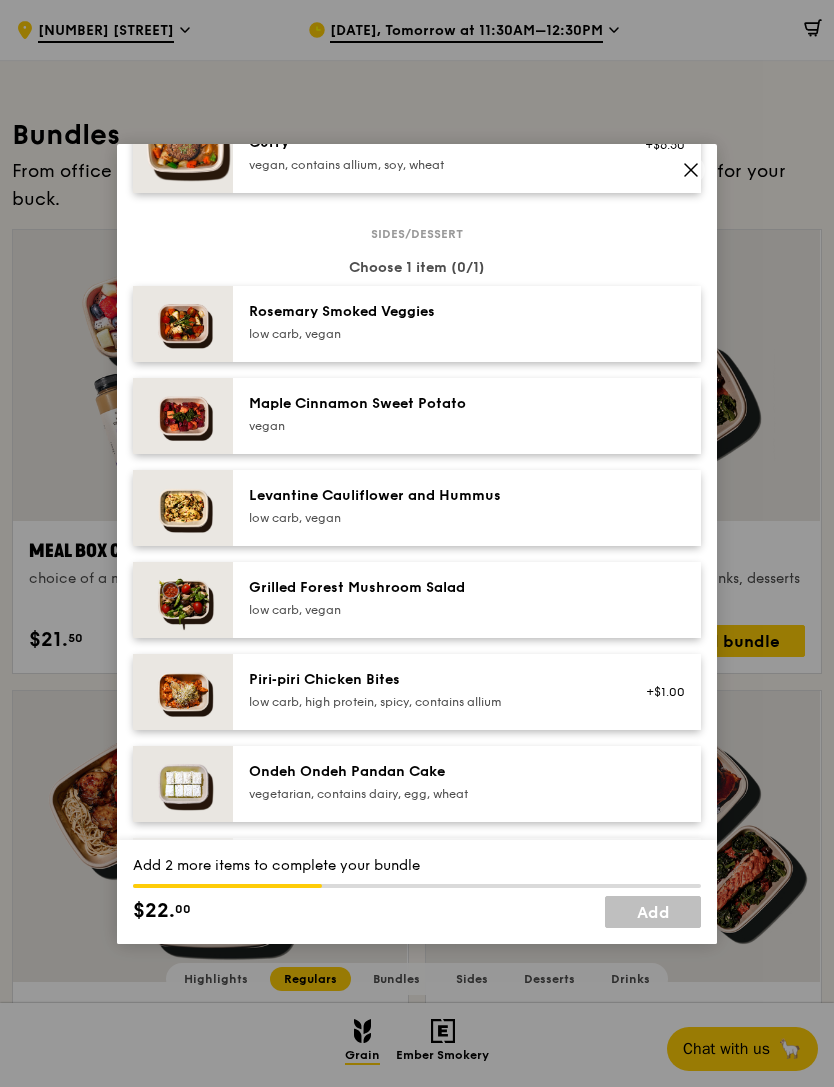 scroll, scrollTop: 993, scrollLeft: 0, axis: vertical 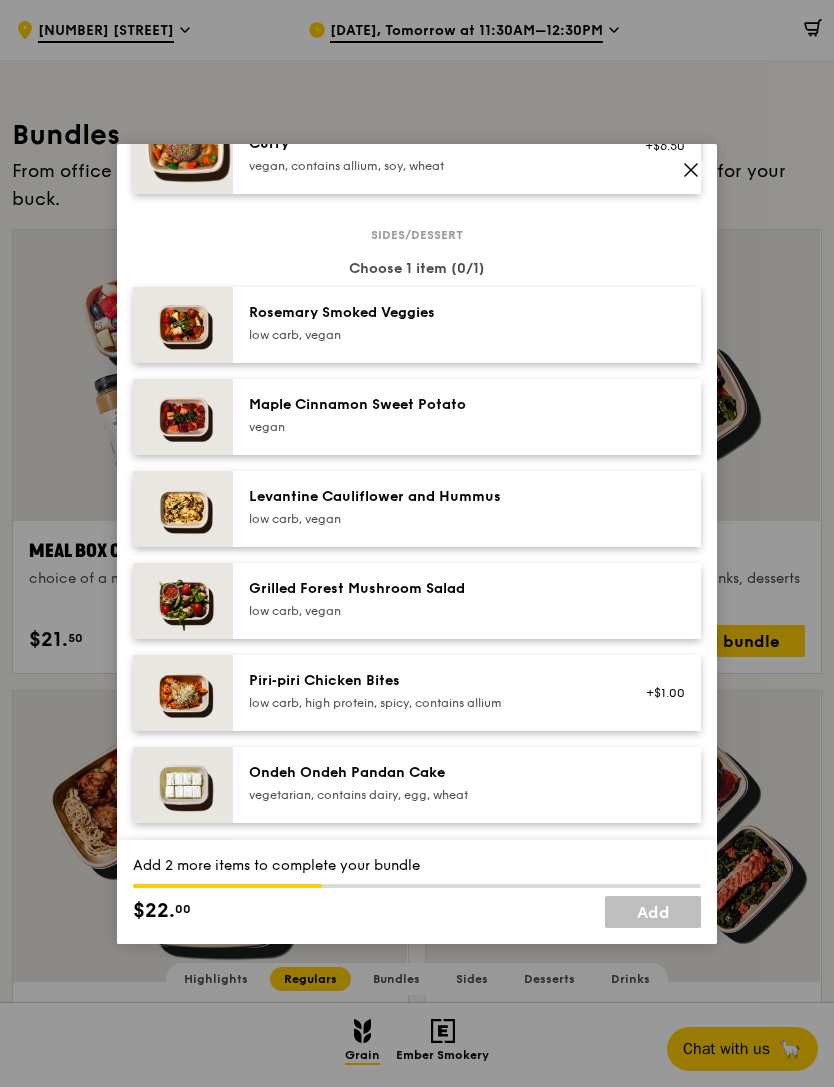 click at bounding box center (658, 601) 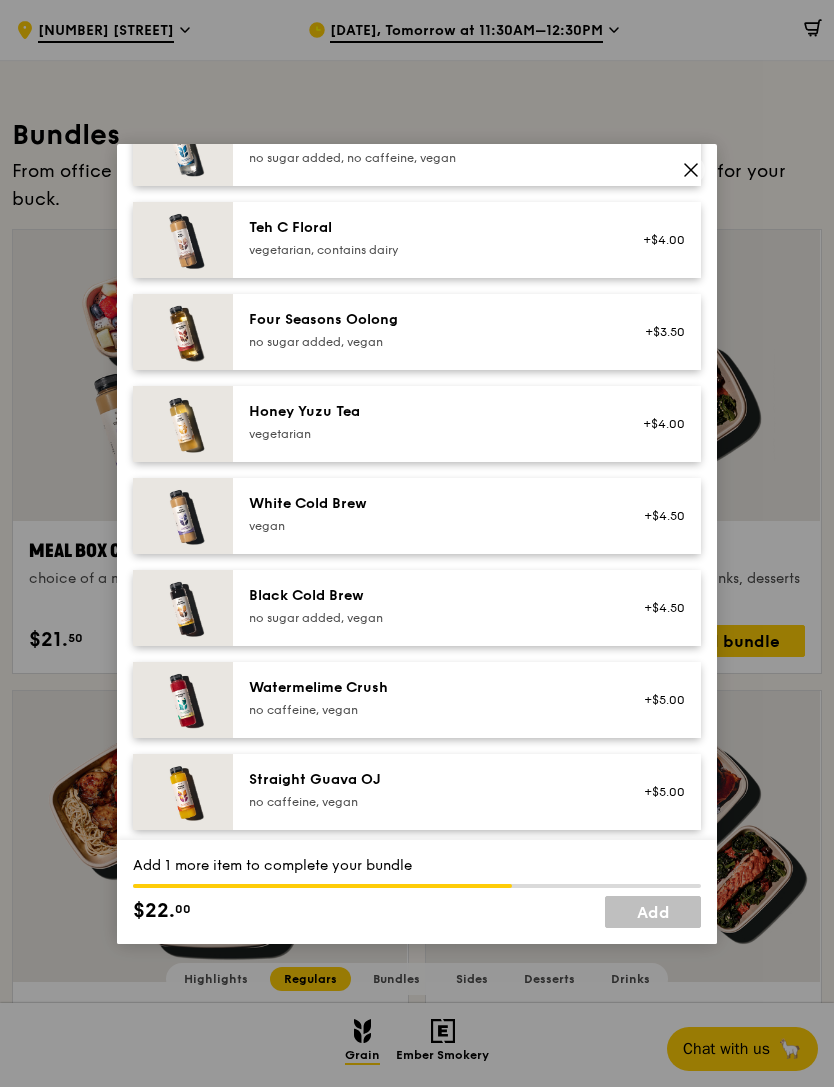 scroll, scrollTop: 2281, scrollLeft: 0, axis: vertical 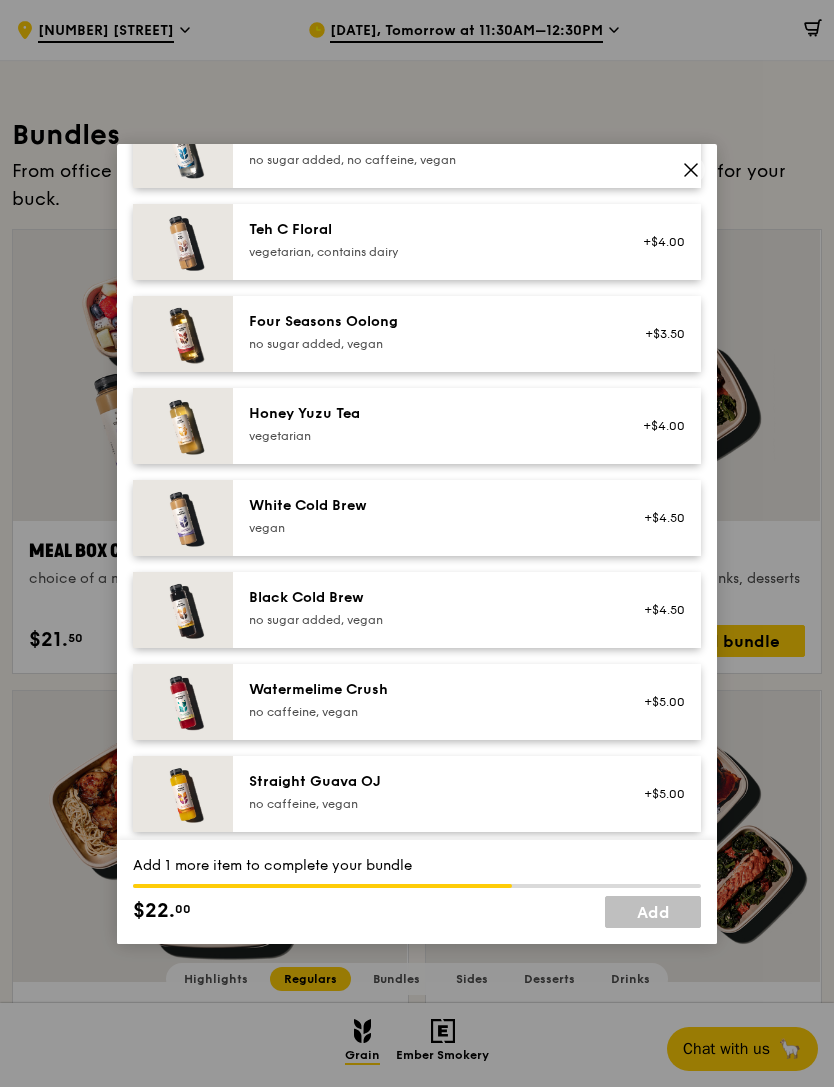click on "+$4.00" at bounding box center [658, 426] 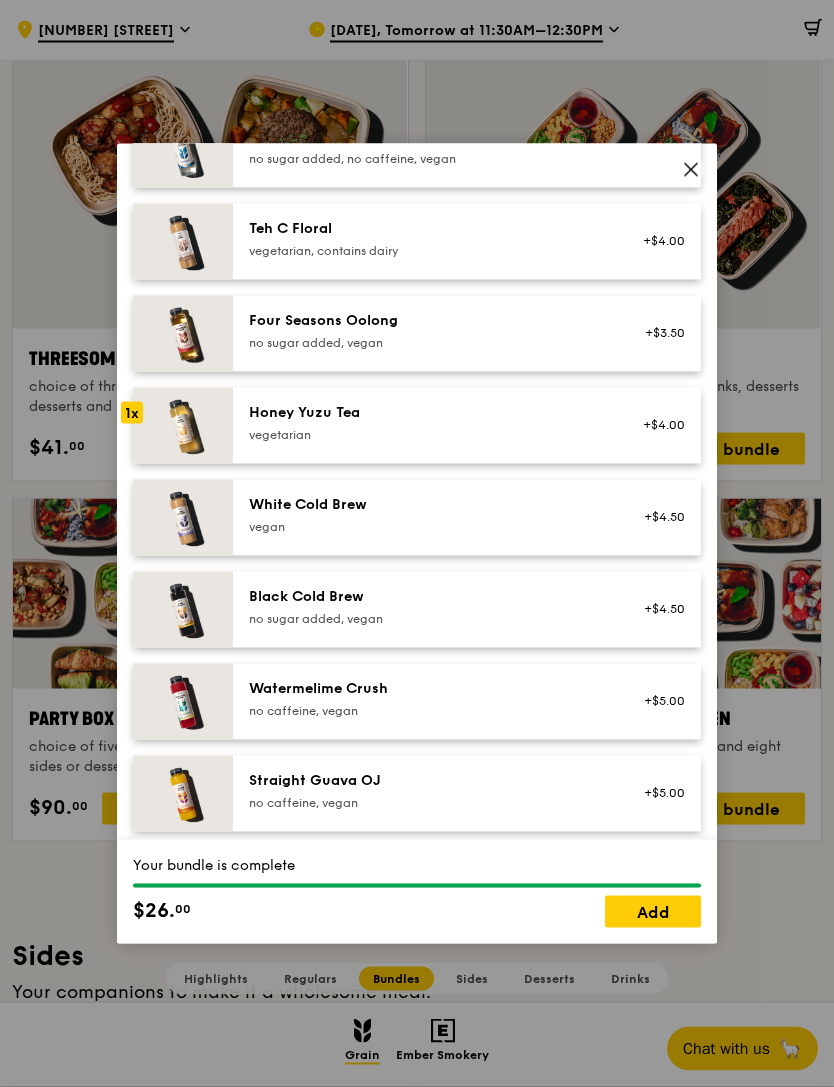 scroll, scrollTop: 3383, scrollLeft: 0, axis: vertical 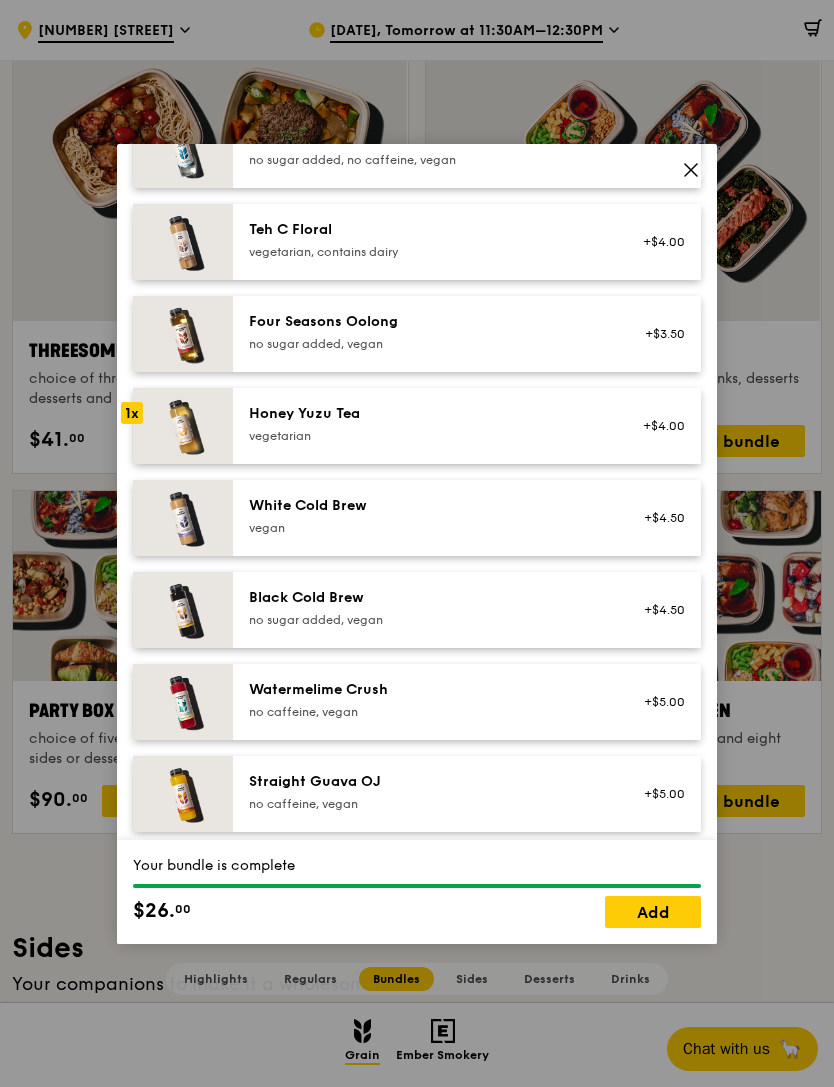 click on "Mains
Choose 1 item (1/1)
Assam Spiced Fish Curry
pescatarian, spicy, contains allium, egg, nuts, shellfish, soy, wheat
Grain's Curry Chicken Stew (and buns)
spicy, contains allium, dairy, egg, soy, wheat
Thai Fiesta Salad
low carb, vegan, spicy
+$0.50
Basil Thunder Tea Rice
vegetarian, contains allium, barley, egg, nuts, soy, wheat
Grilled Farm Fresh Chicken
high protein, contains allium, dairy, nuts, soy
1x
Honey Duo Mustard Chicken
high protein, contains allium, soy, wheat
+$0.50
Ayam Kampung Masak Merah
high protein, spicy, contains allium, shellfish, soy, wheat
+$0.50
Mentai Mayonnaise Aburi Salmon
pescatarian, contains egg, soy, wheat
+$5.00
Impossible Ground Beef Hamburg with Japanese Curry" at bounding box center (417, -543) 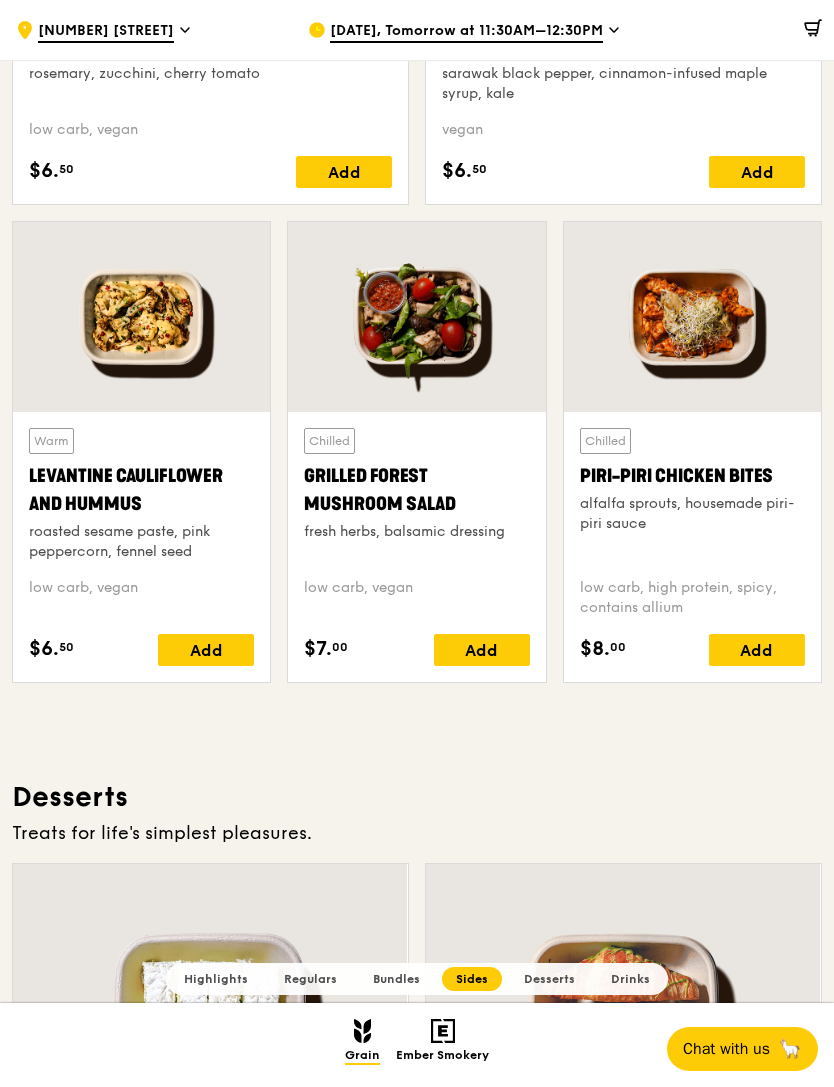 scroll, scrollTop: 4690, scrollLeft: 0, axis: vertical 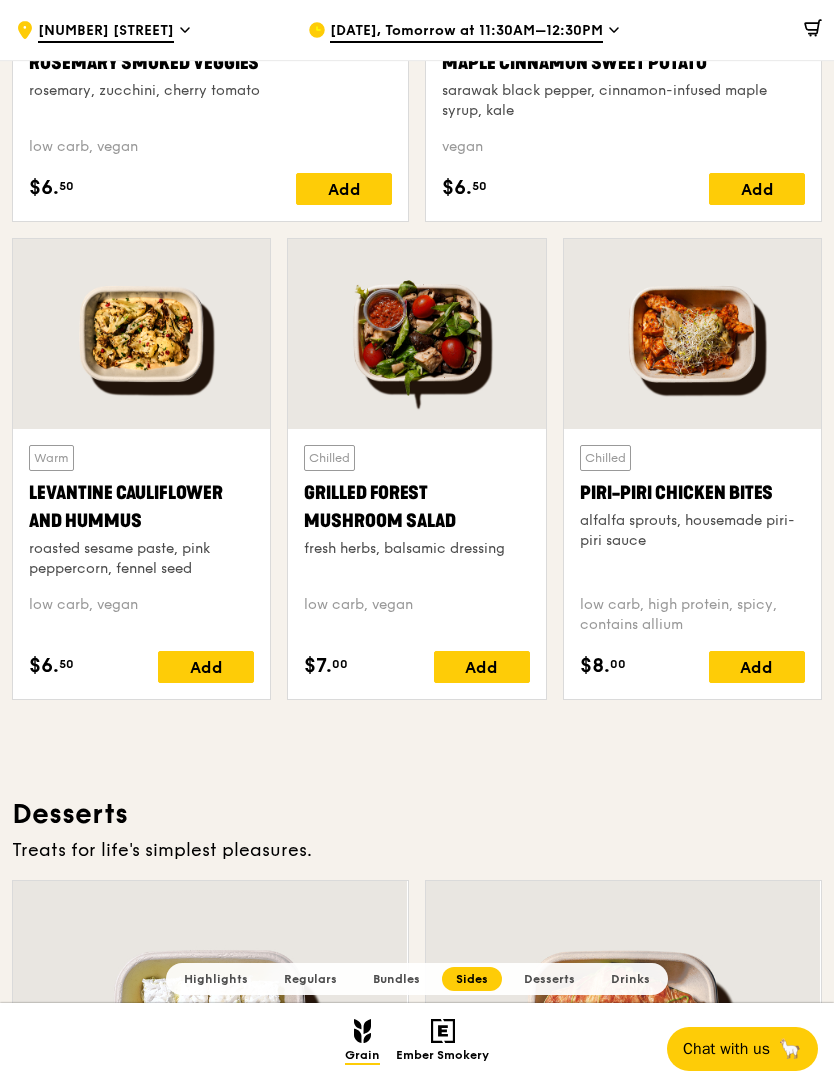 click on "alfalfa sprouts, housemade piri-piri sauce" at bounding box center (692, 531) 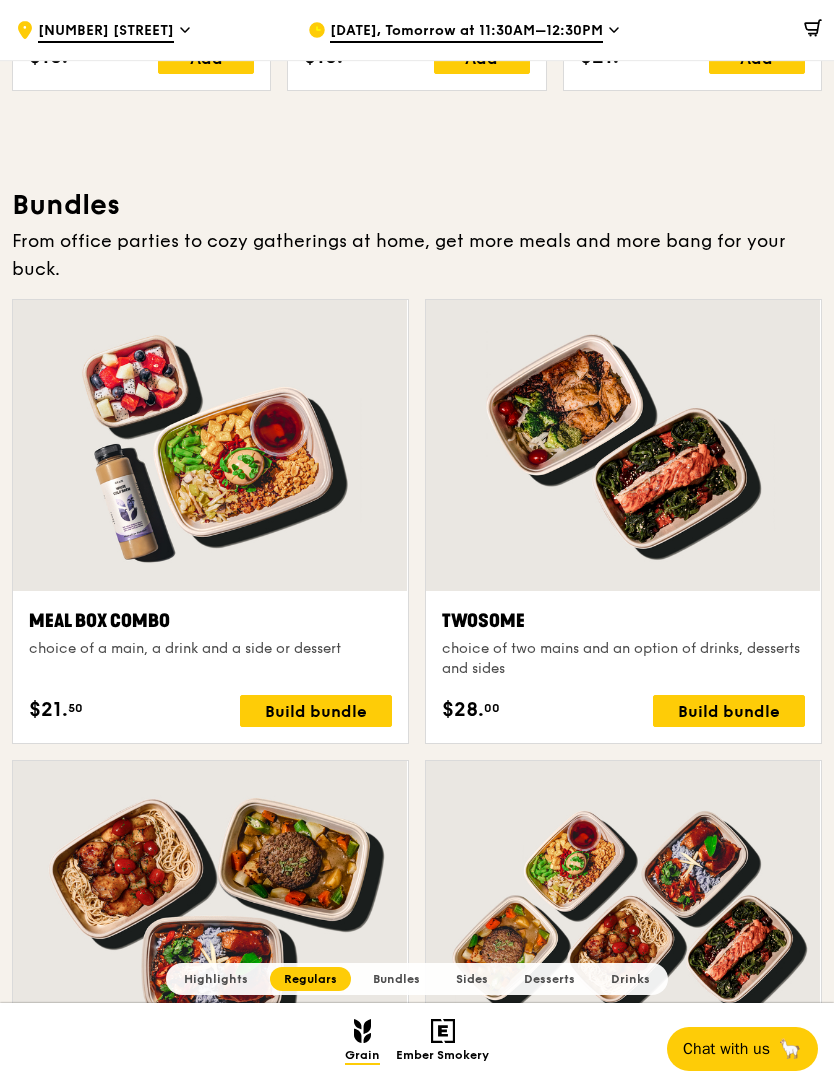 scroll, scrollTop: 2651, scrollLeft: 0, axis: vertical 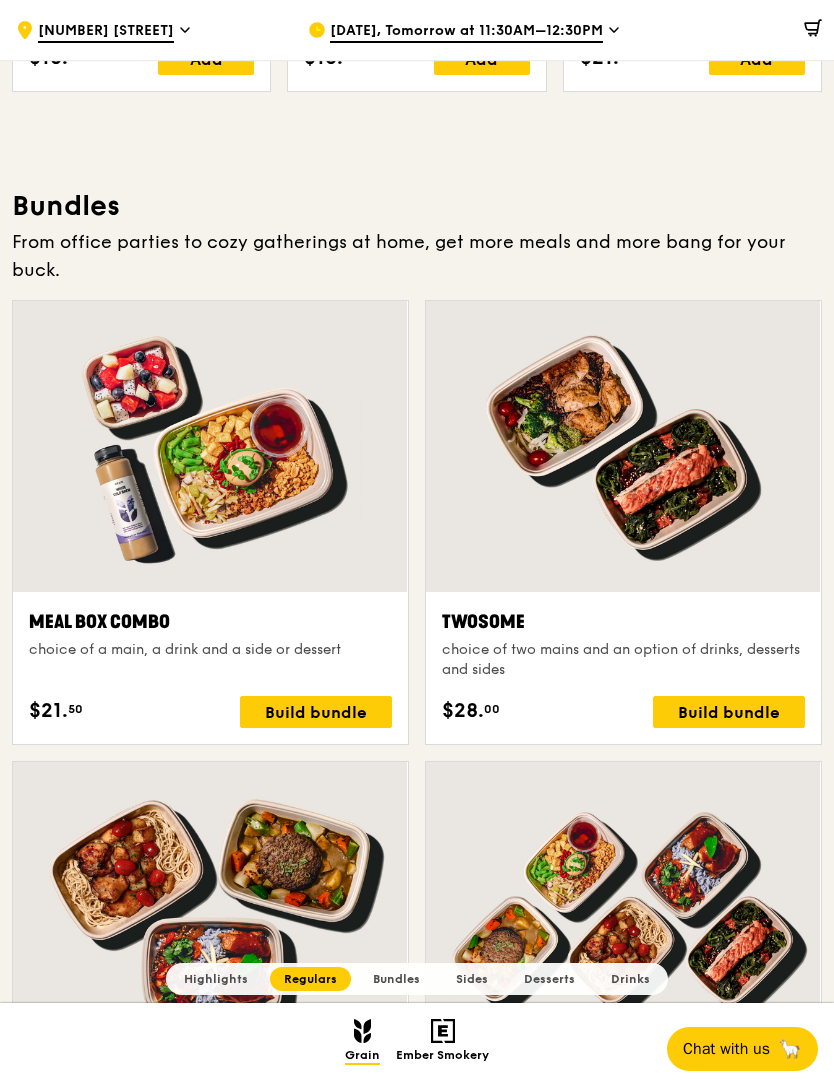 click on "Meal Box Combo" at bounding box center (210, 622) 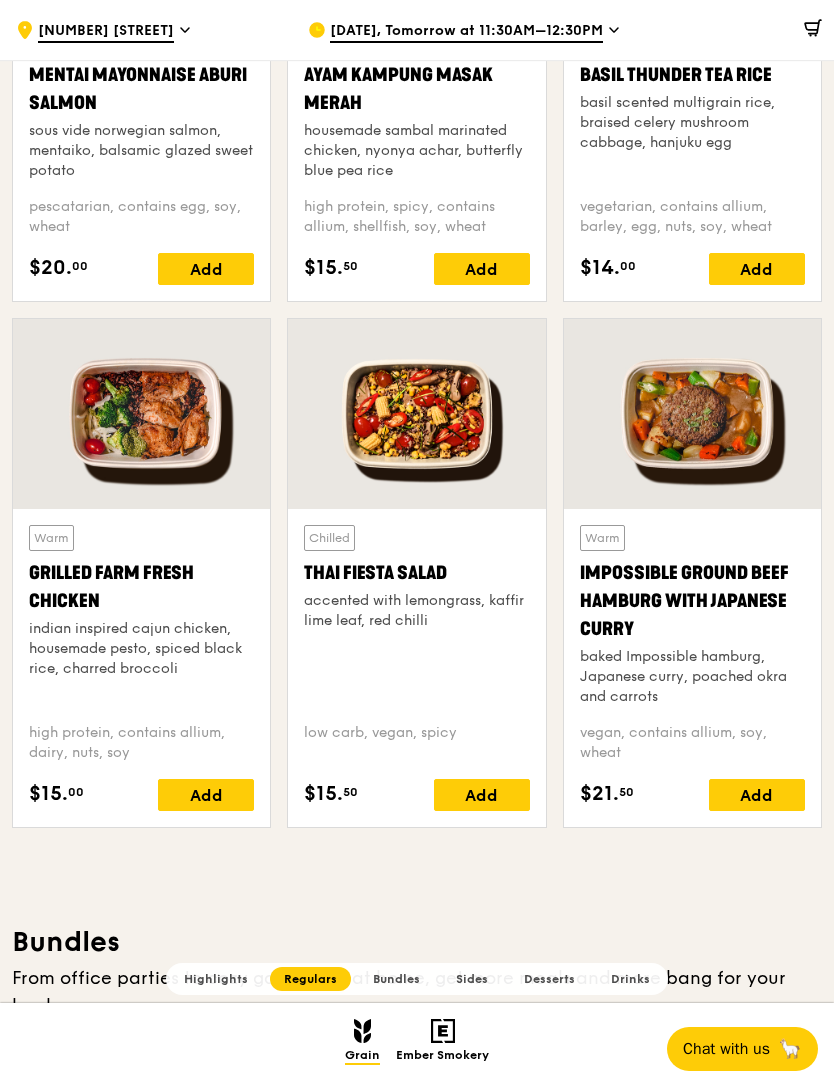 scroll, scrollTop: 1914, scrollLeft: 0, axis: vertical 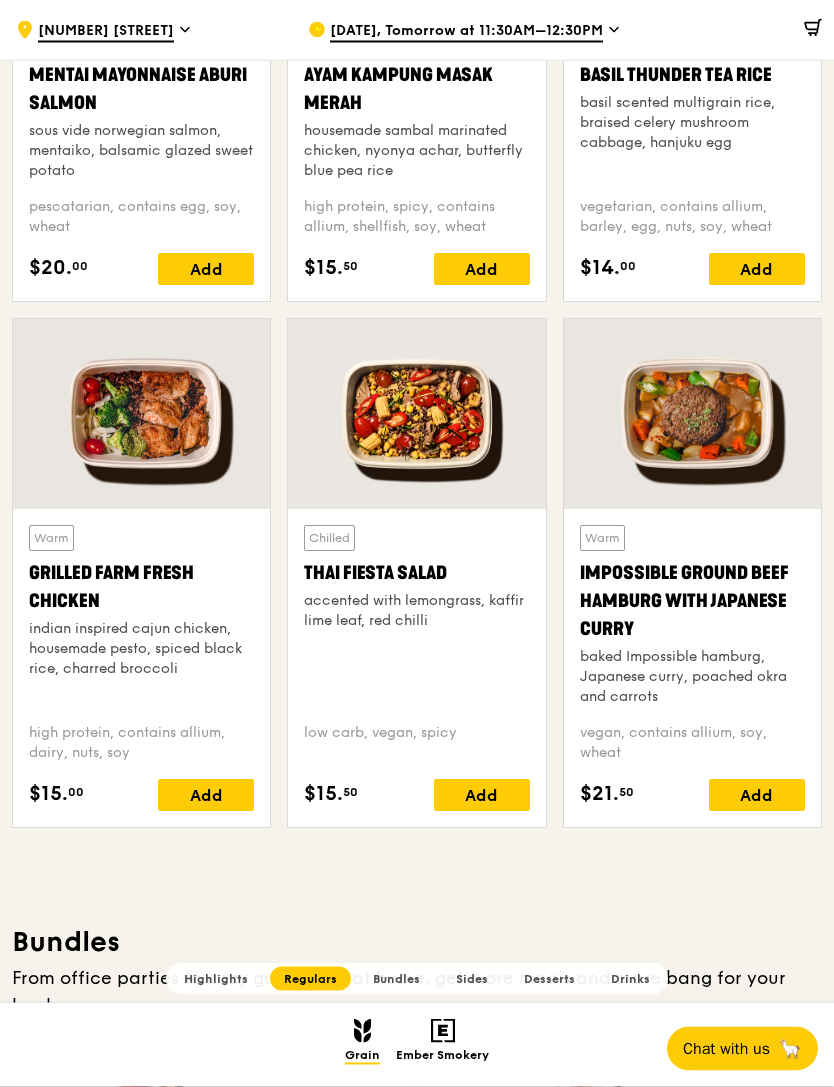 click on "Grilled Farm Fresh Chicken" at bounding box center (141, 588) 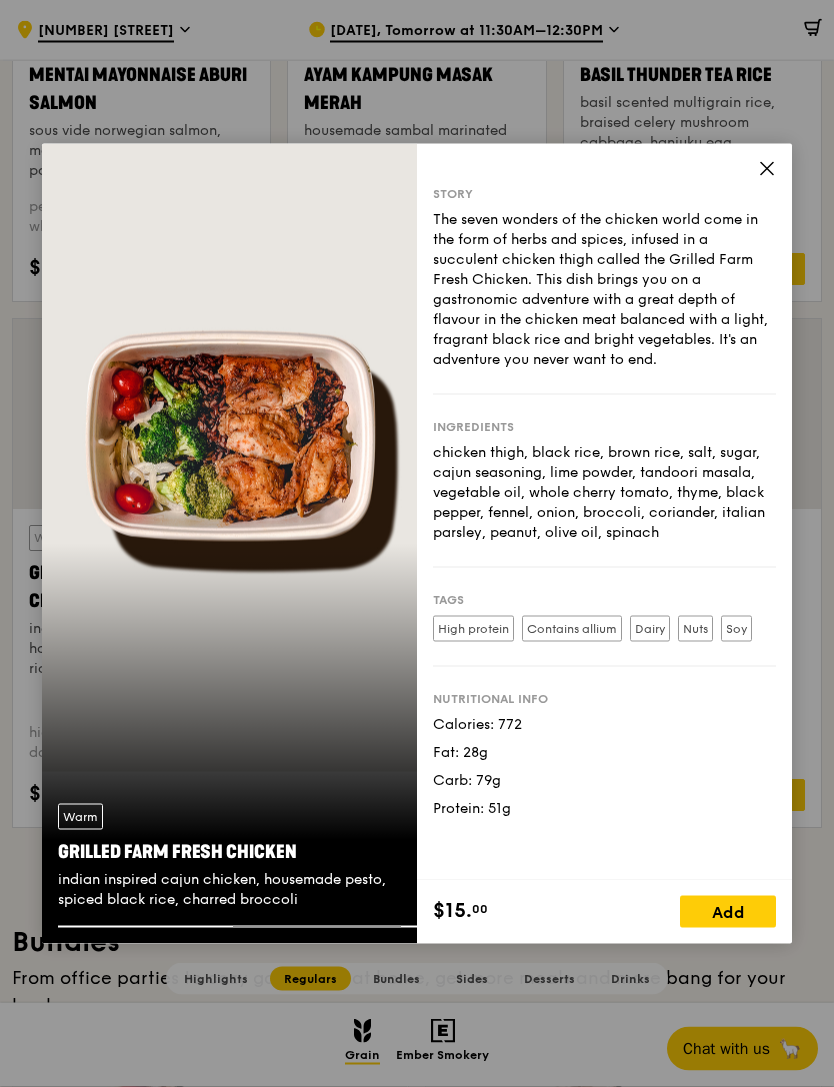 scroll, scrollTop: 1915, scrollLeft: 0, axis: vertical 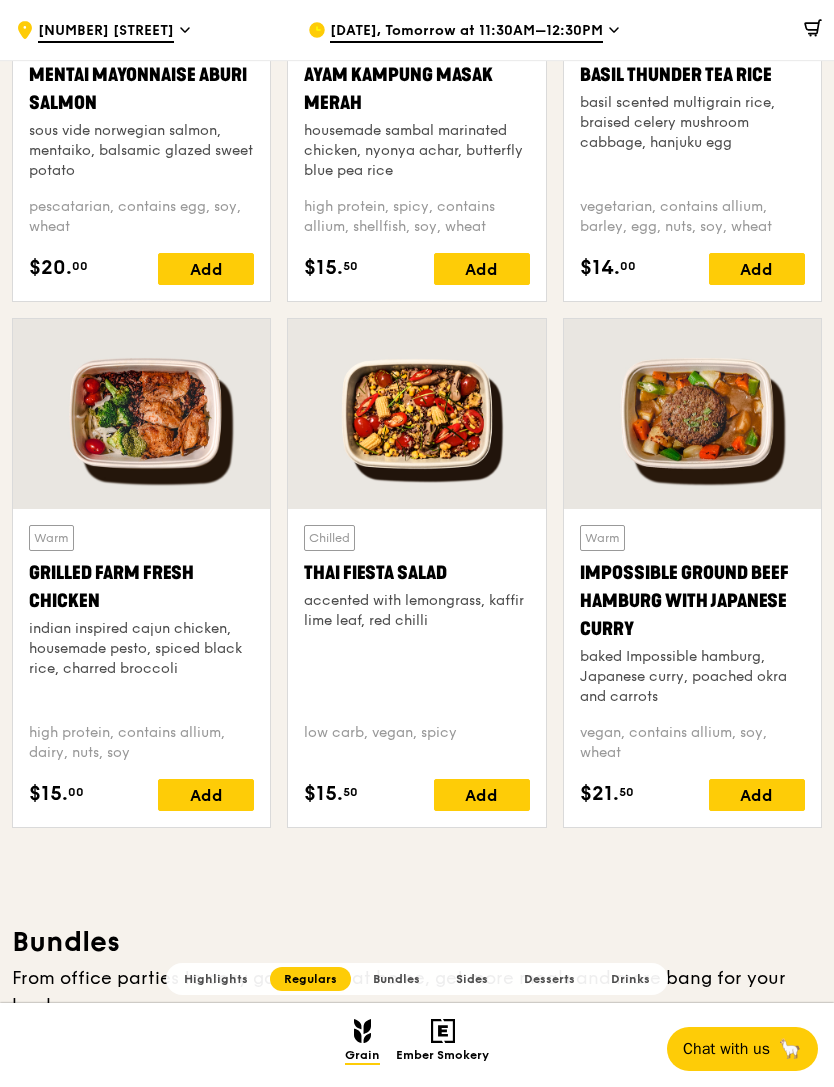 click on "Add" at bounding box center (757, 795) 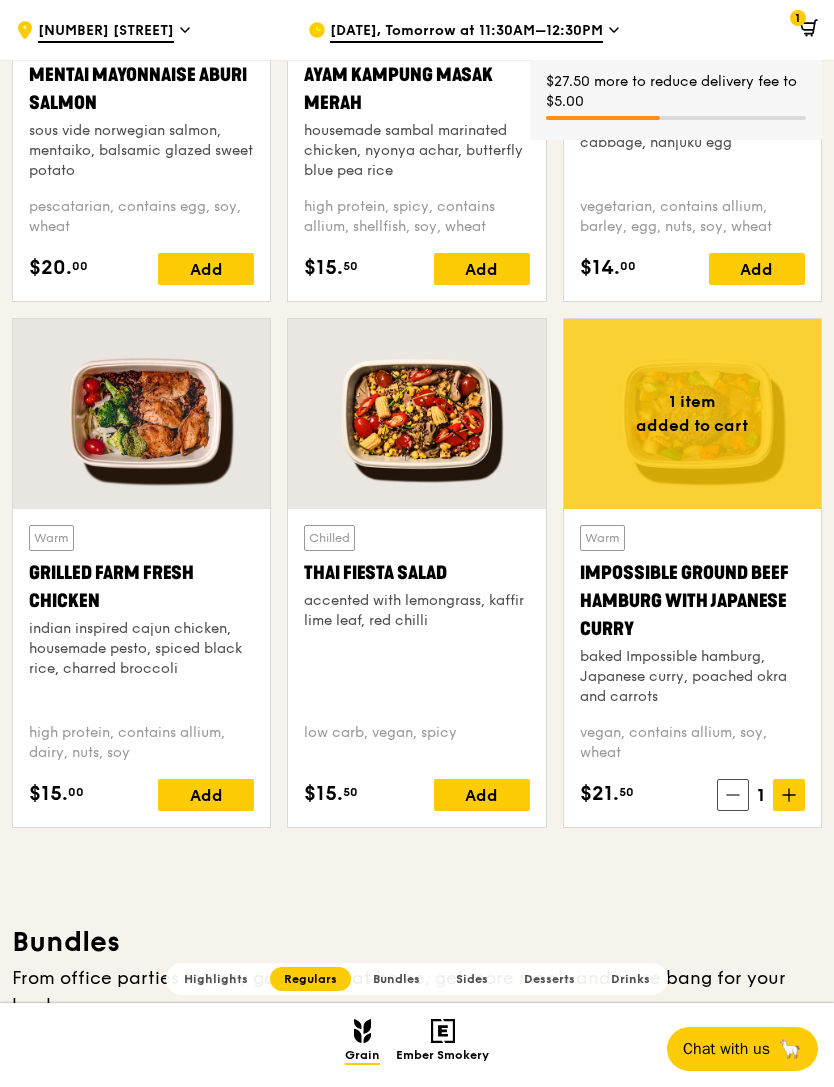 click at bounding box center (733, 795) 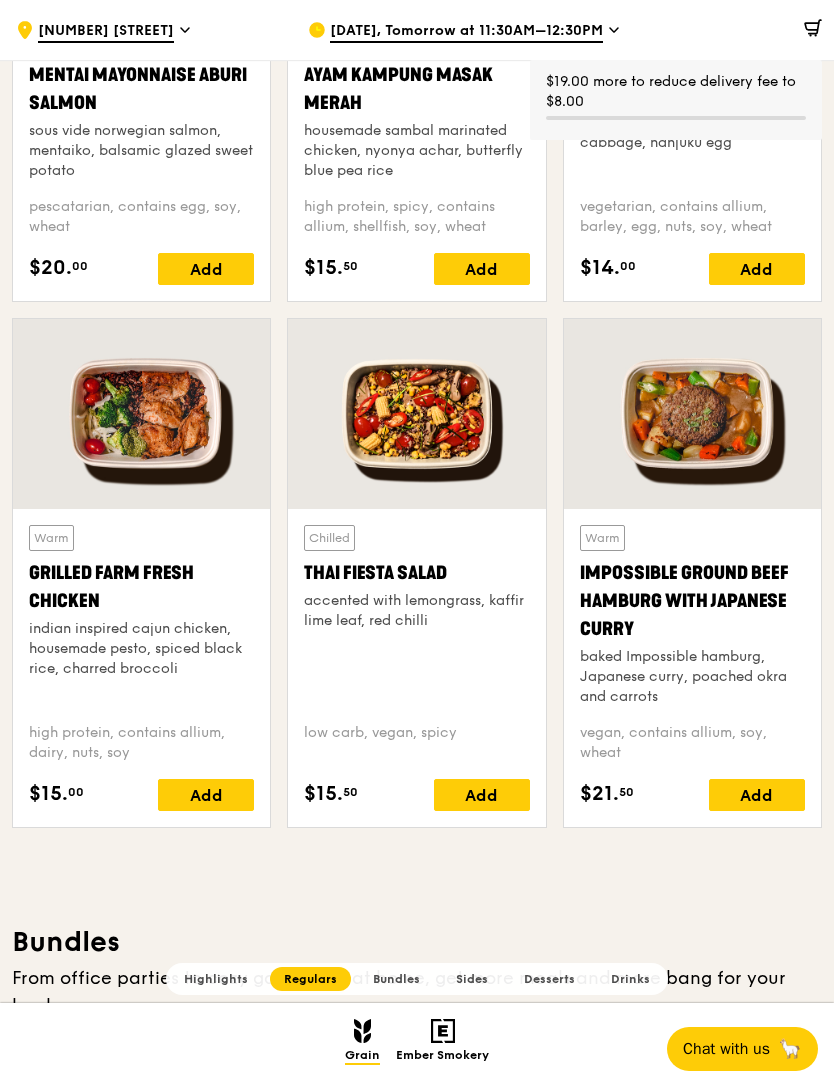 click on "Impossible Ground Beef Hamburg with Japanese Curry" at bounding box center (692, 601) 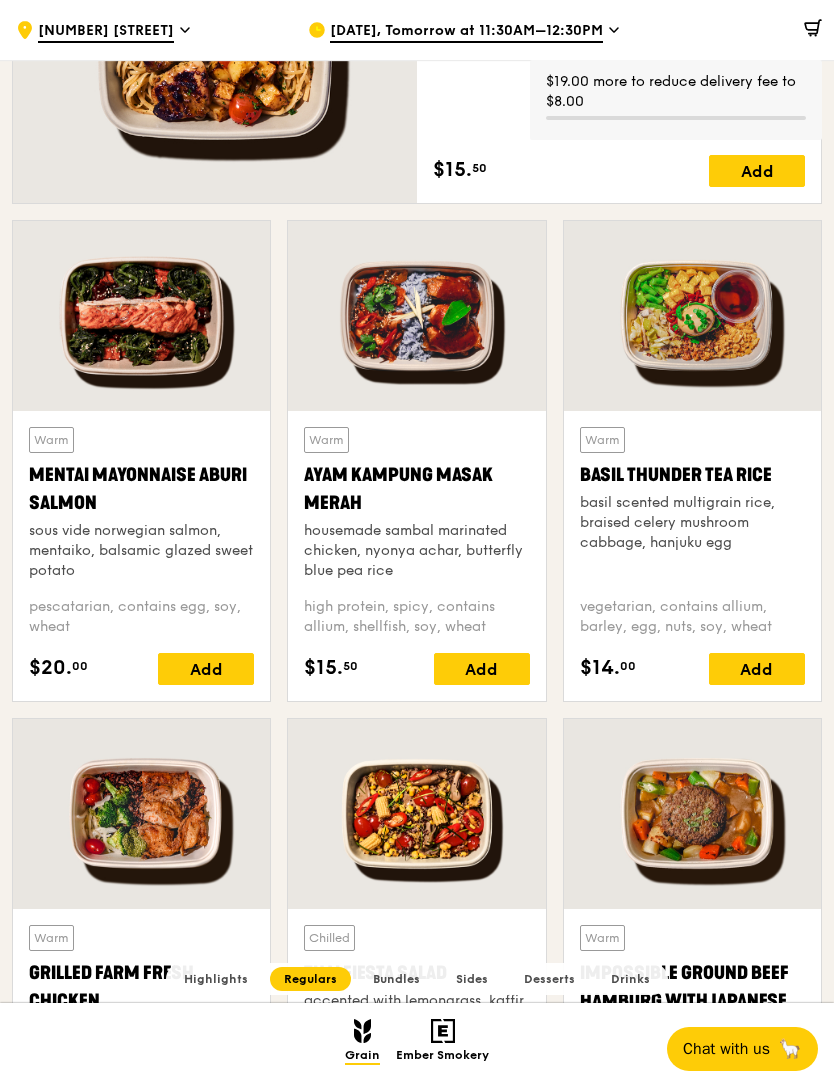 scroll, scrollTop: 1509, scrollLeft: 0, axis: vertical 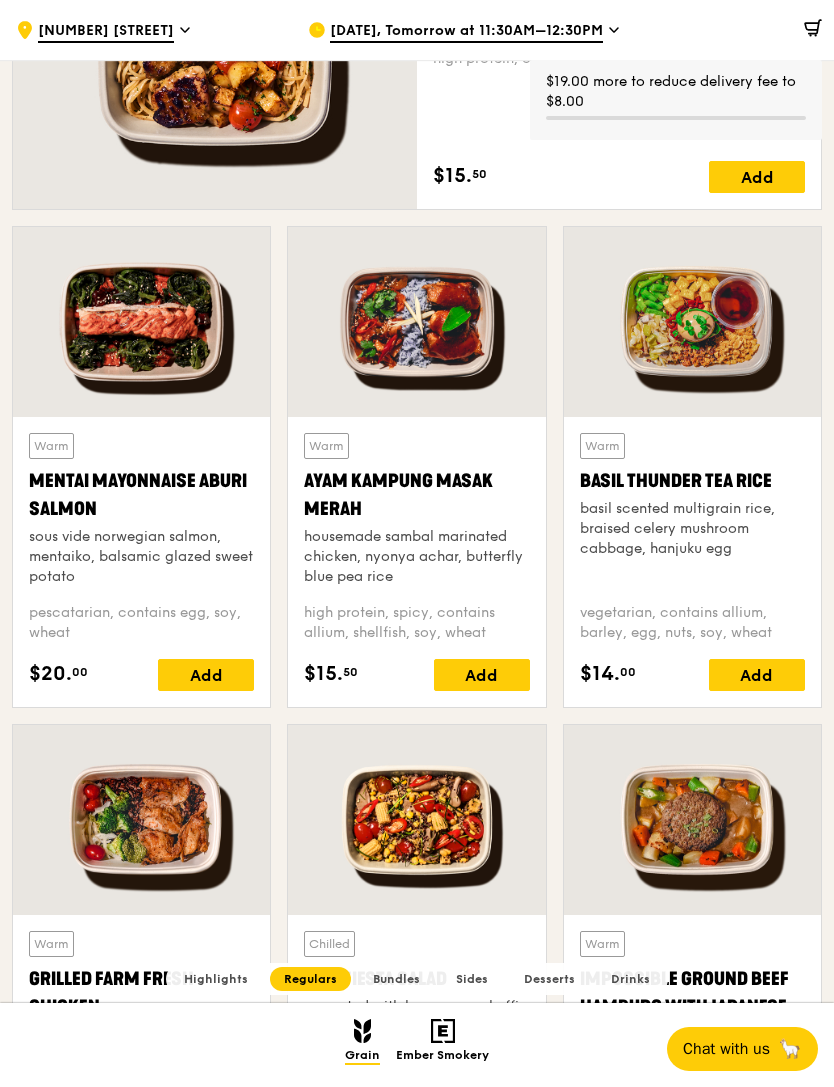 click on "basil scented multigrain rice, braised celery mushroom cabbage, hanjuku egg" at bounding box center [692, 529] 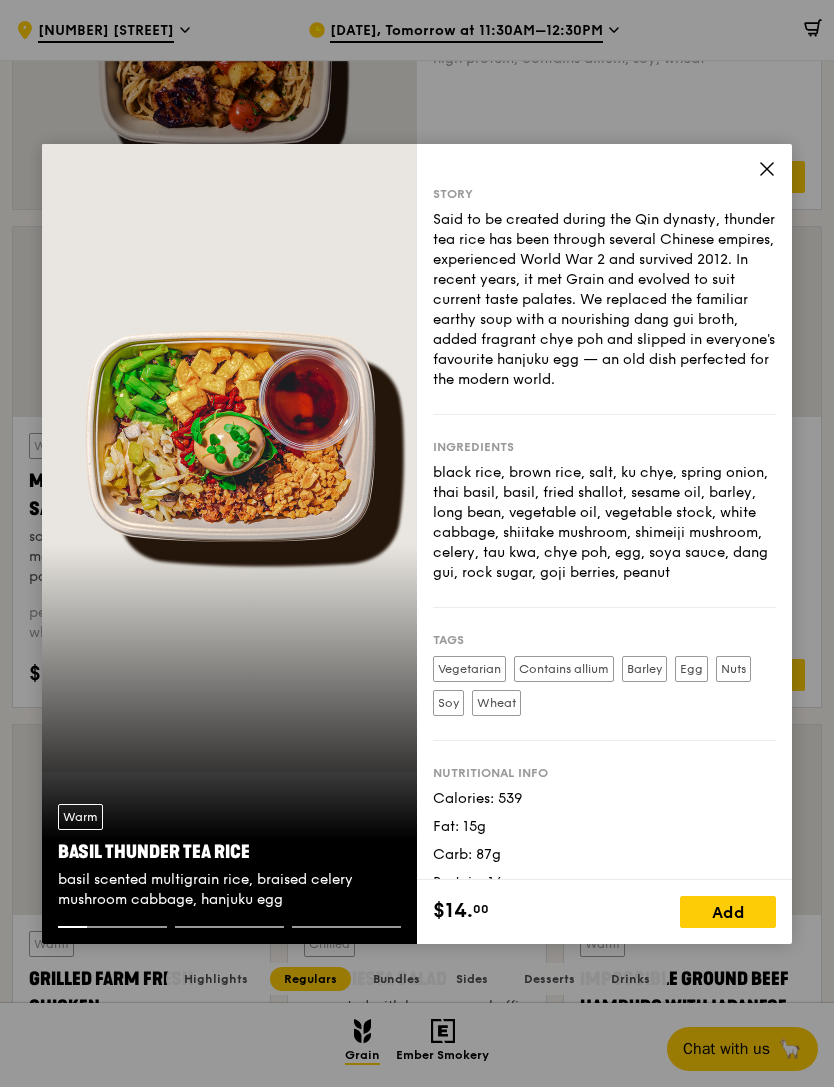 click at bounding box center (692, 820) 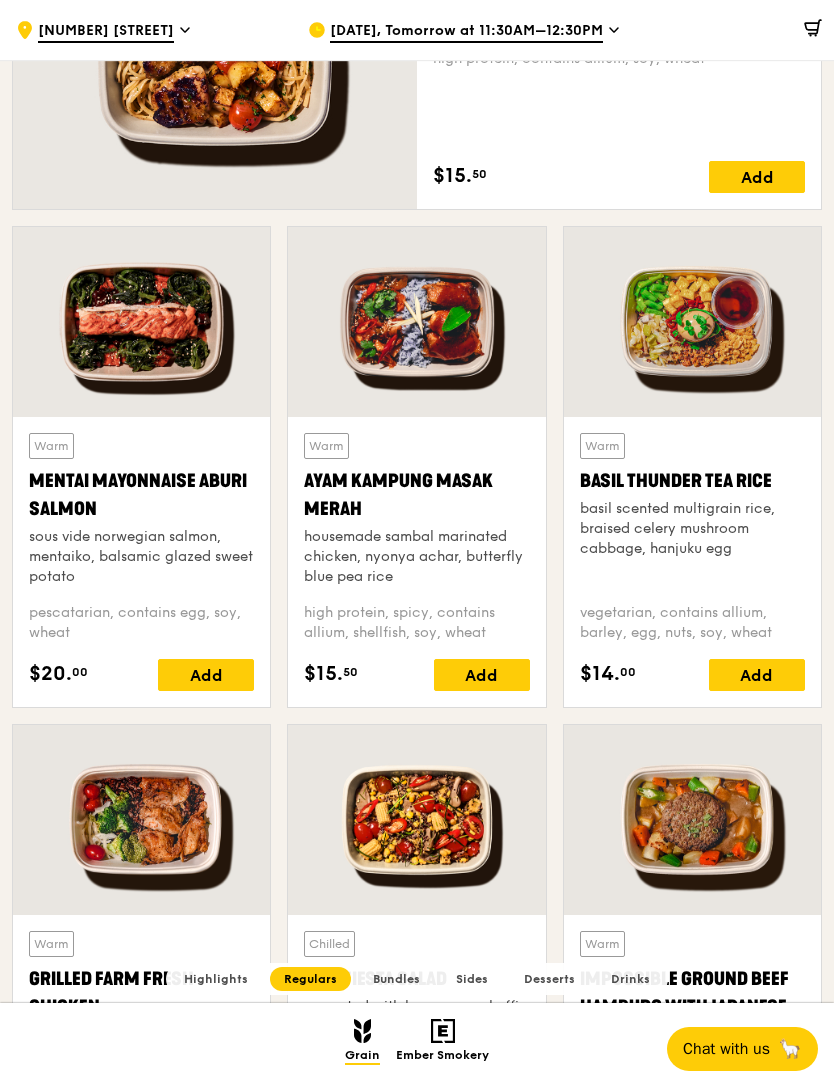 click at bounding box center (692, 820) 